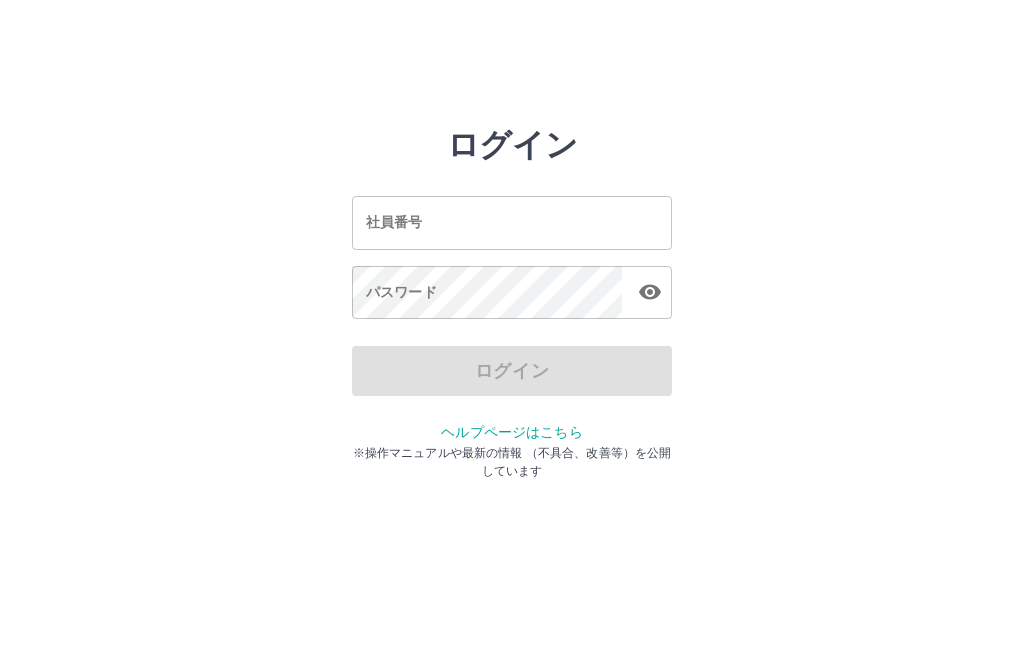 scroll, scrollTop: 0, scrollLeft: 0, axis: both 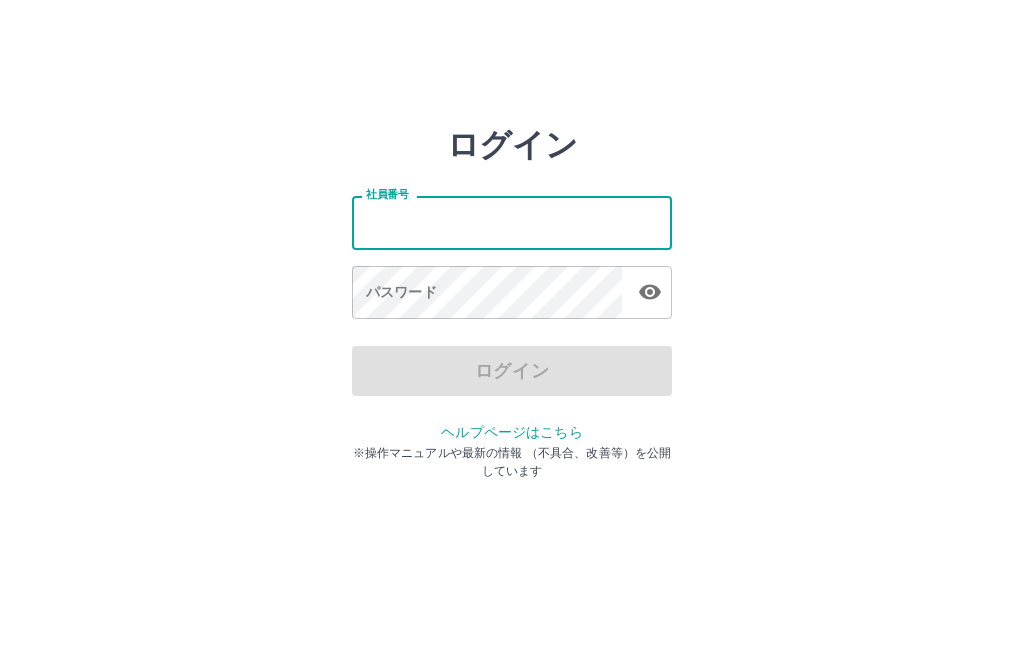 click on "社員番号" at bounding box center [512, 222] 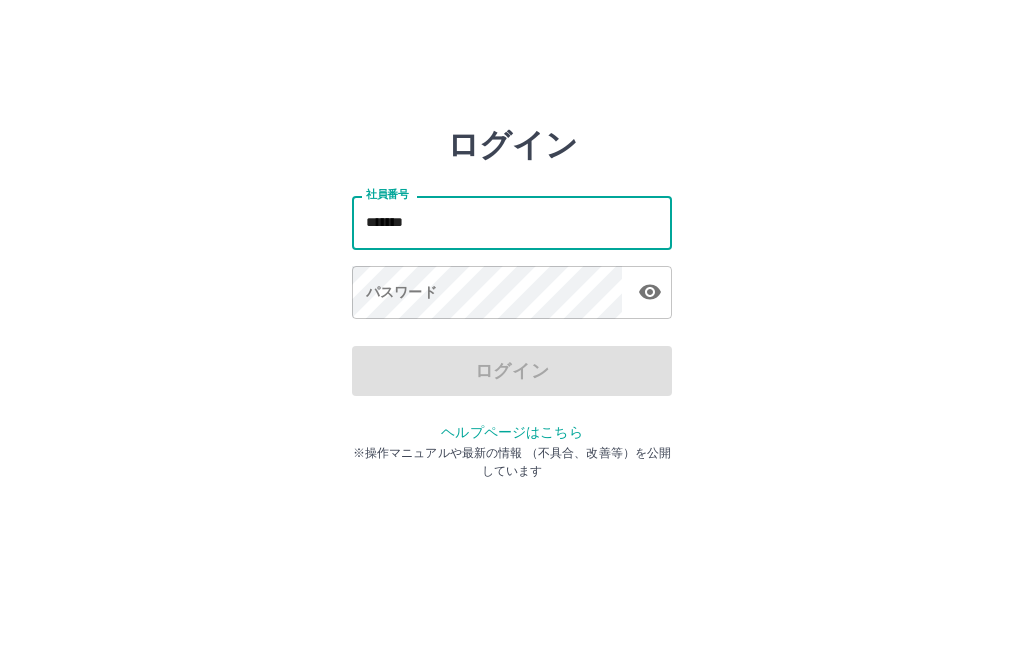 type on "*******" 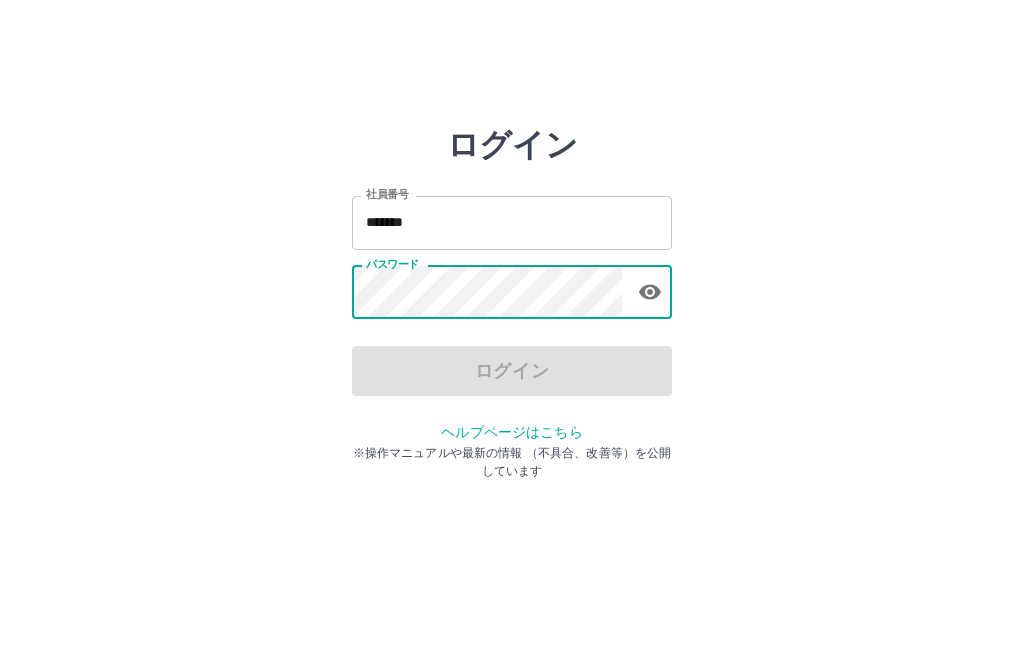 click on "ログイン 社員番号 ******* 社員番号 パスワード パスワード ログイン ヘルプページはこちら ※操作マニュアルや最新の情報 （不具合、改善等）を公開しています" at bounding box center (512, 223) 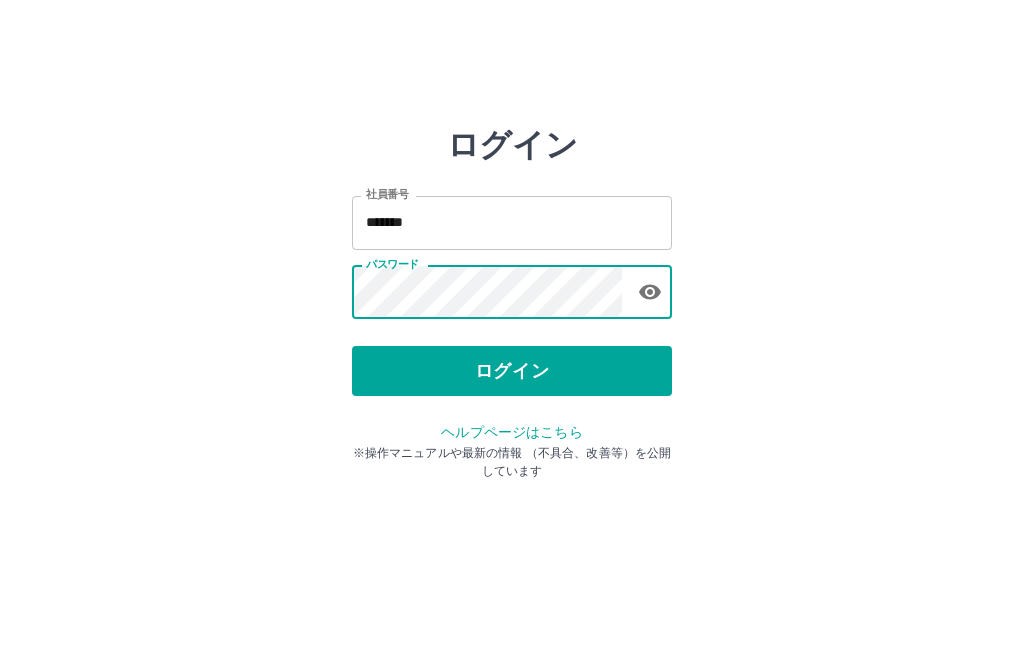 click on "ログイン 社員番号 ******* 社員番号 パスワード パスワード ログイン ヘルプページはこちら ※操作マニュアルや最新の情報 （不具合、改善等）を公開しています" at bounding box center (512, 223) 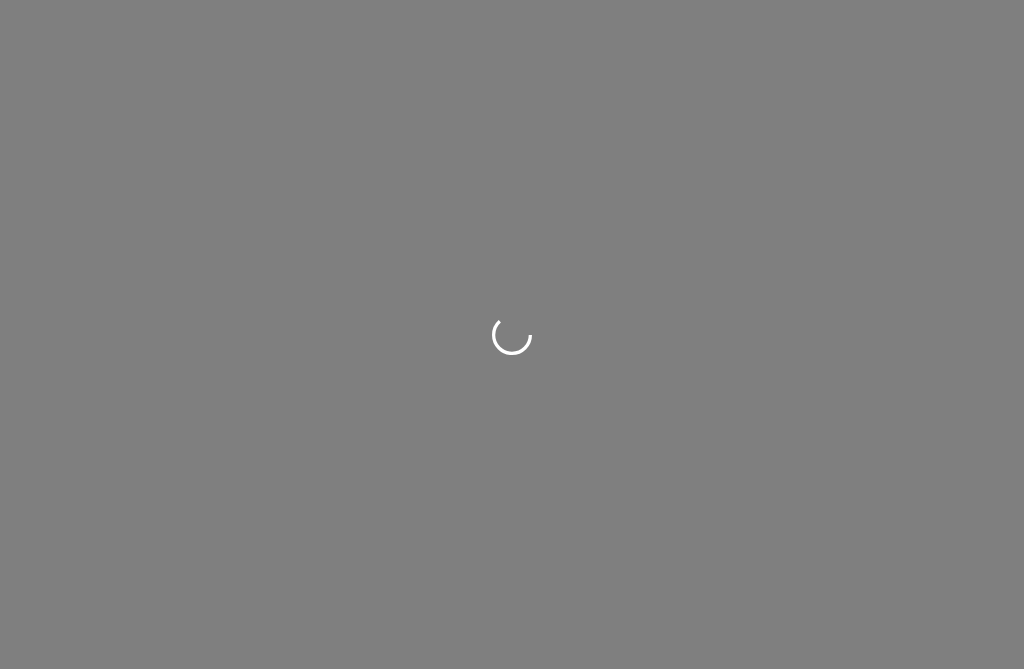 scroll, scrollTop: 0, scrollLeft: 0, axis: both 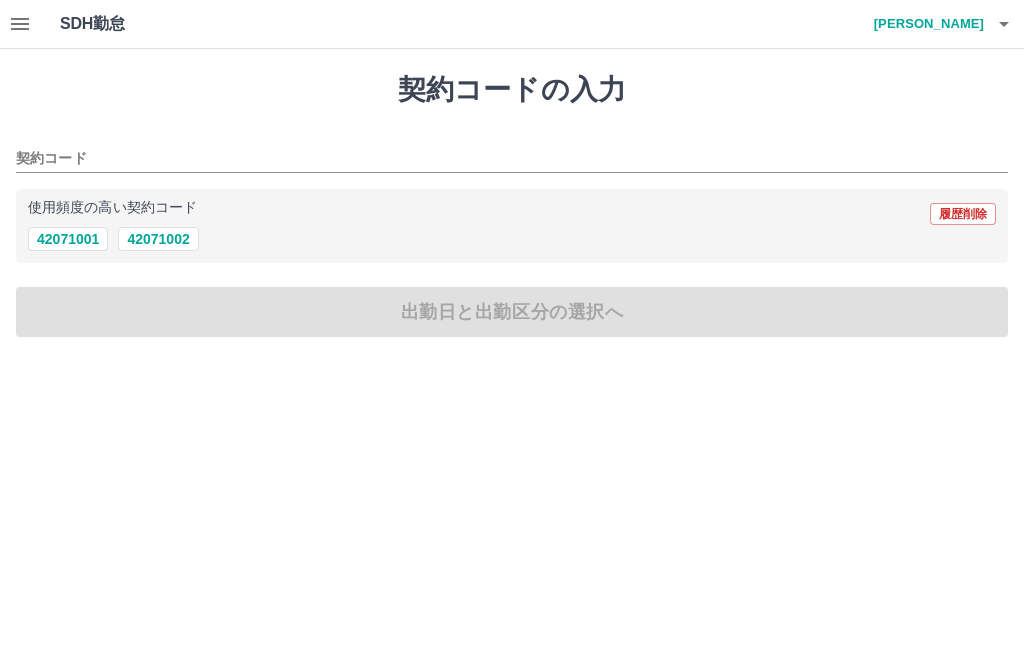 click on "42071002" at bounding box center (158, 239) 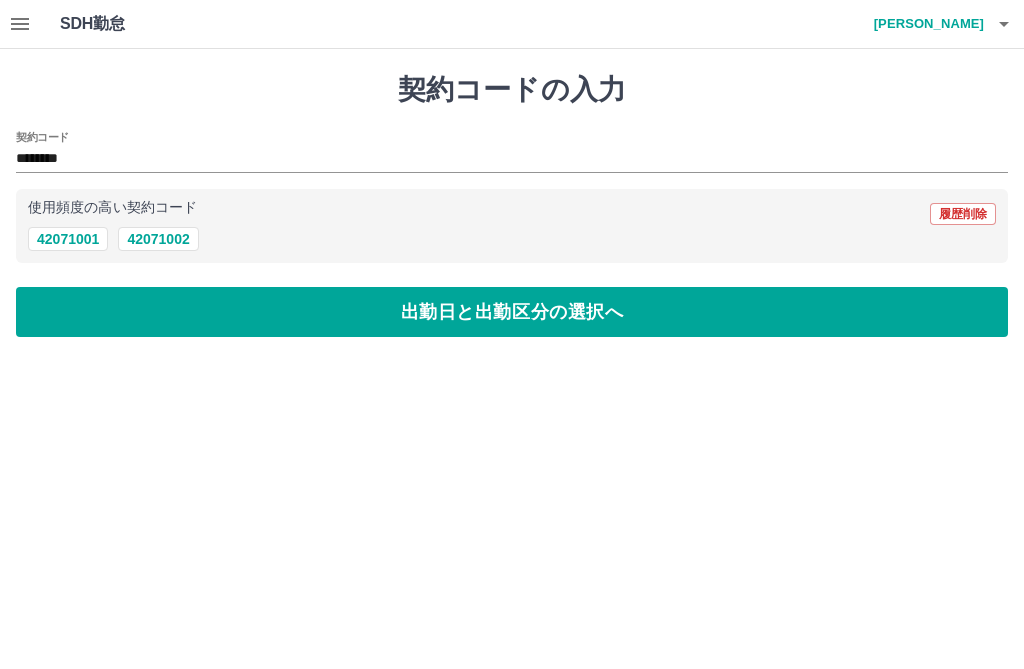 click on "出勤日と出勤区分の選択へ" at bounding box center (512, 312) 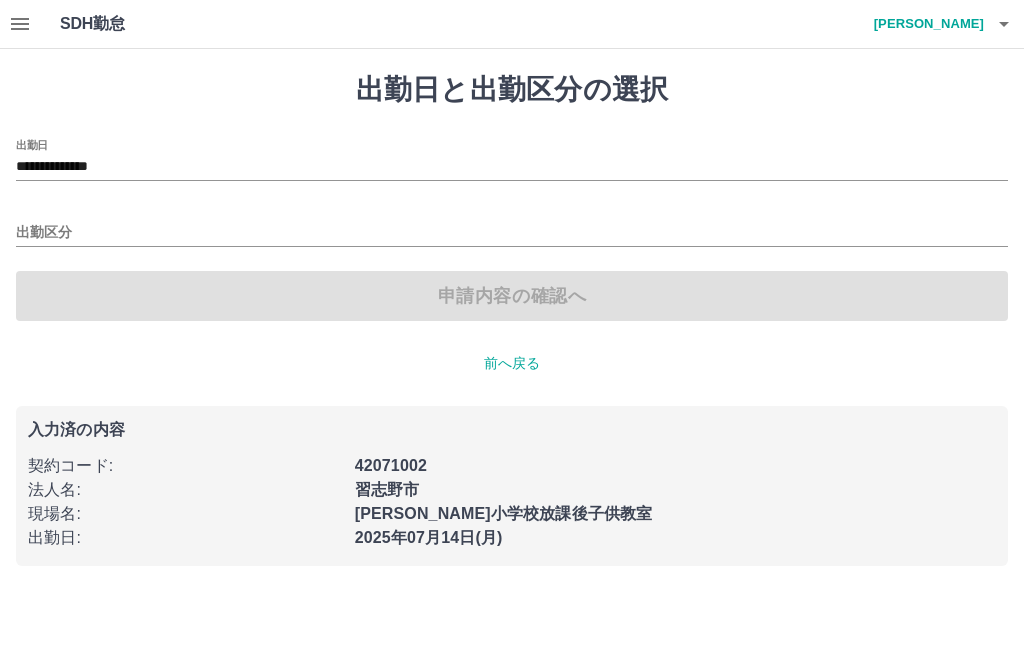 click on "出勤区分" at bounding box center [512, 233] 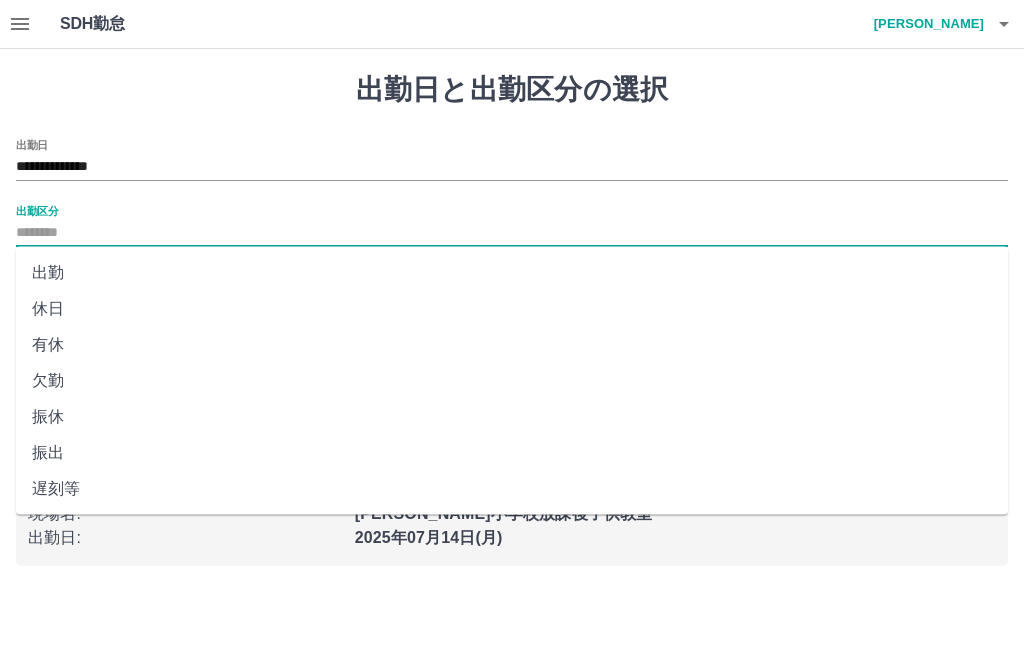 click on "出勤" at bounding box center (512, 273) 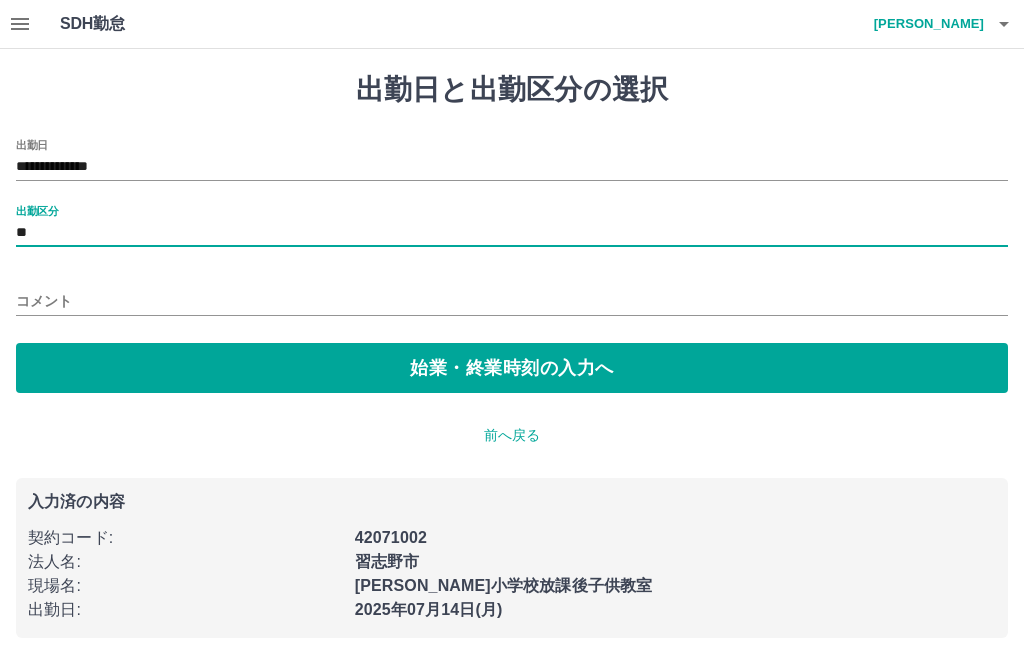 click on "始業・終業時刻の入力へ" at bounding box center [512, 368] 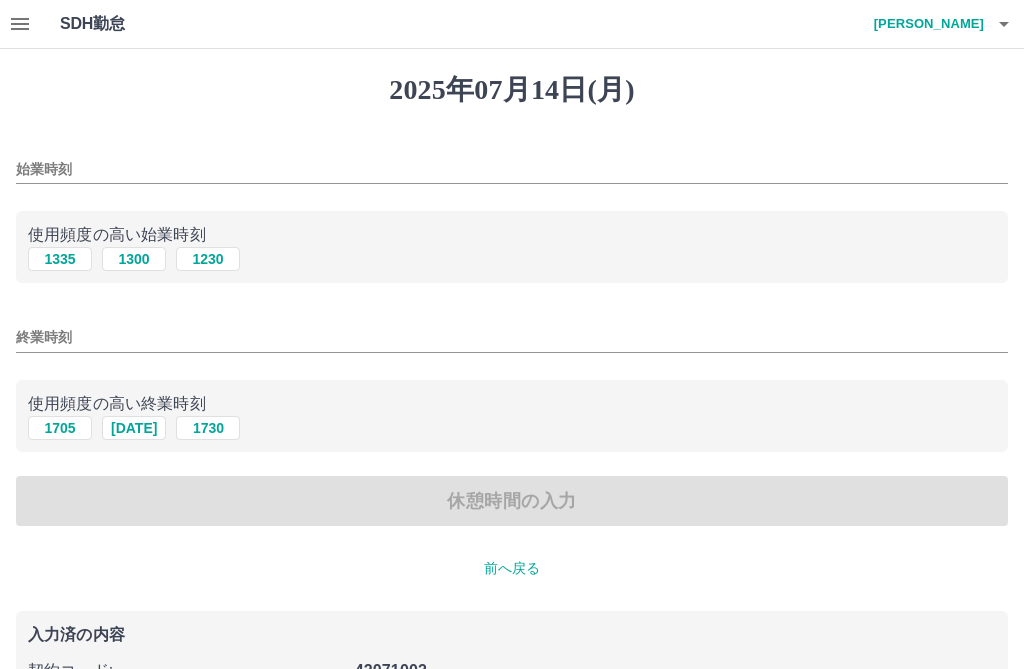click on "始業時刻" at bounding box center [512, 169] 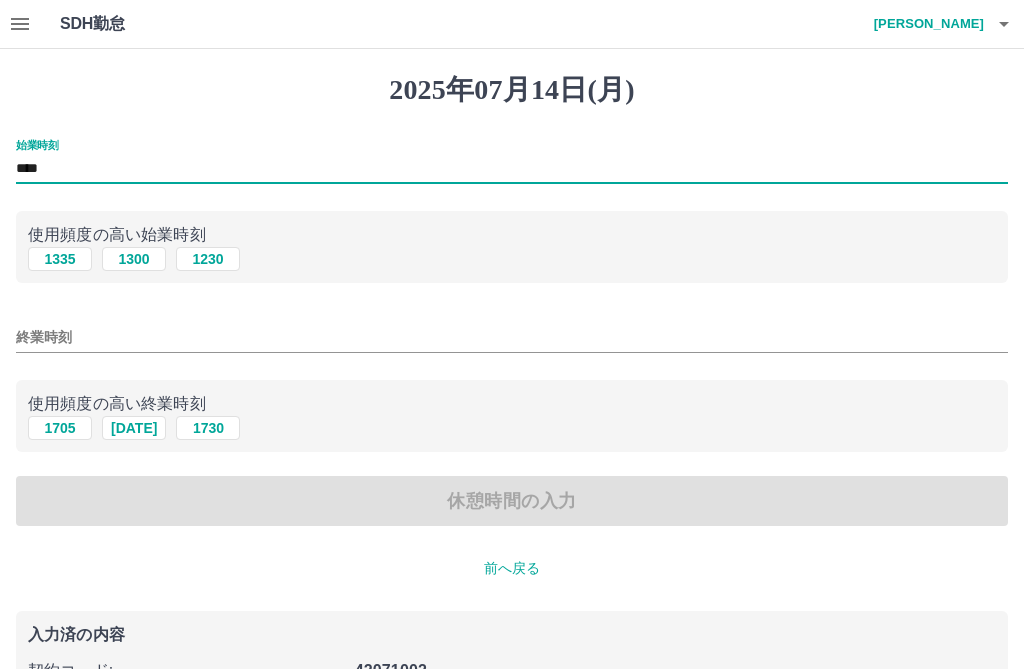 type on "****" 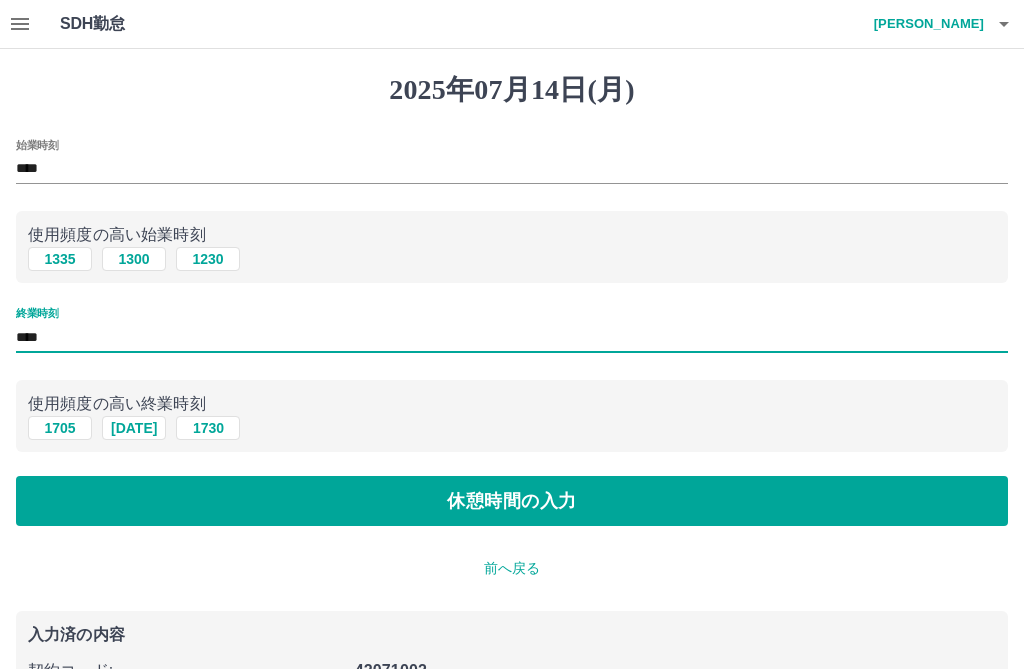 type on "****" 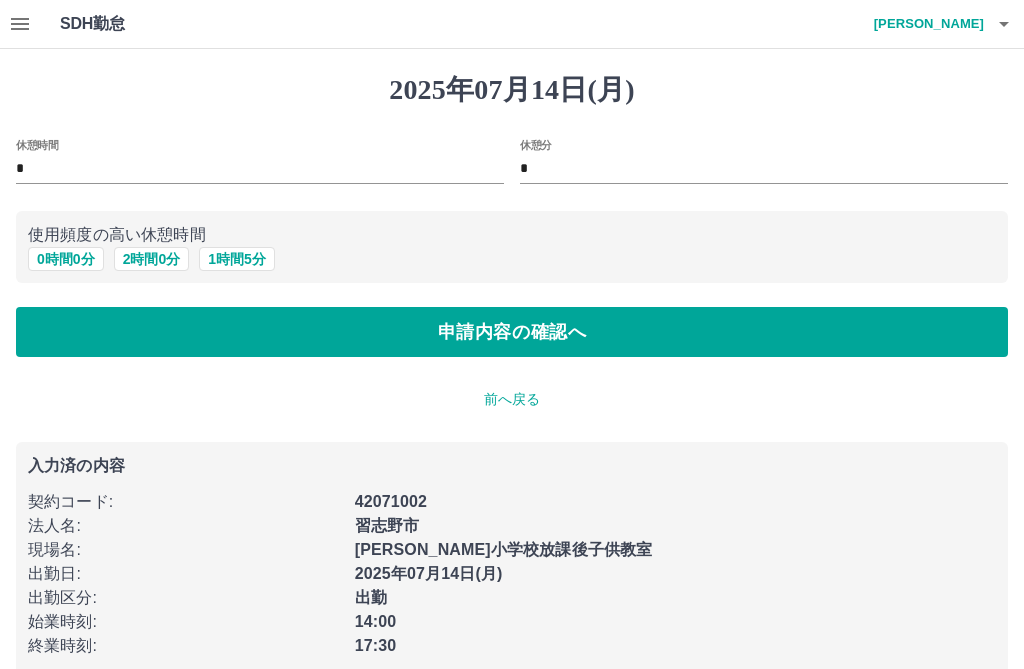 click on "申請内容の確認へ" at bounding box center [512, 332] 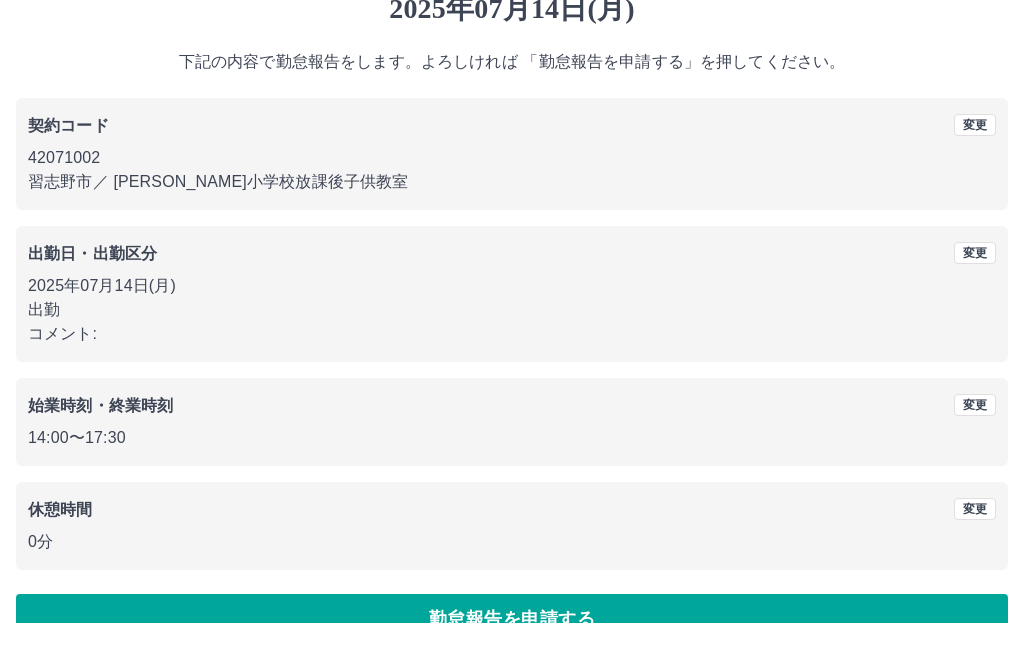 scroll, scrollTop: 79, scrollLeft: 0, axis: vertical 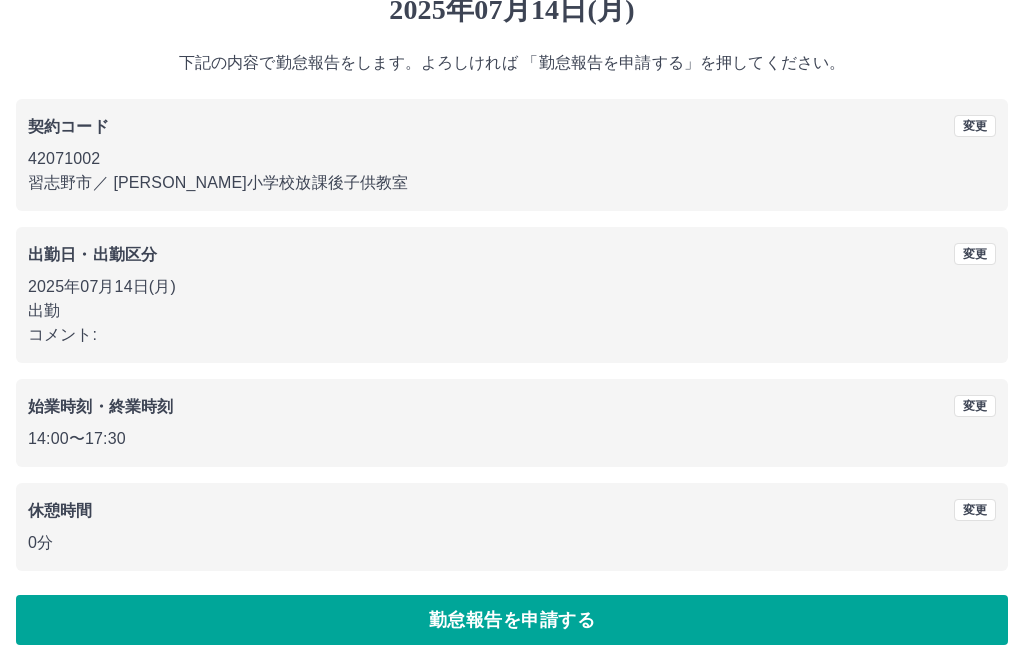 click on "勤怠報告を申請する" at bounding box center (512, 621) 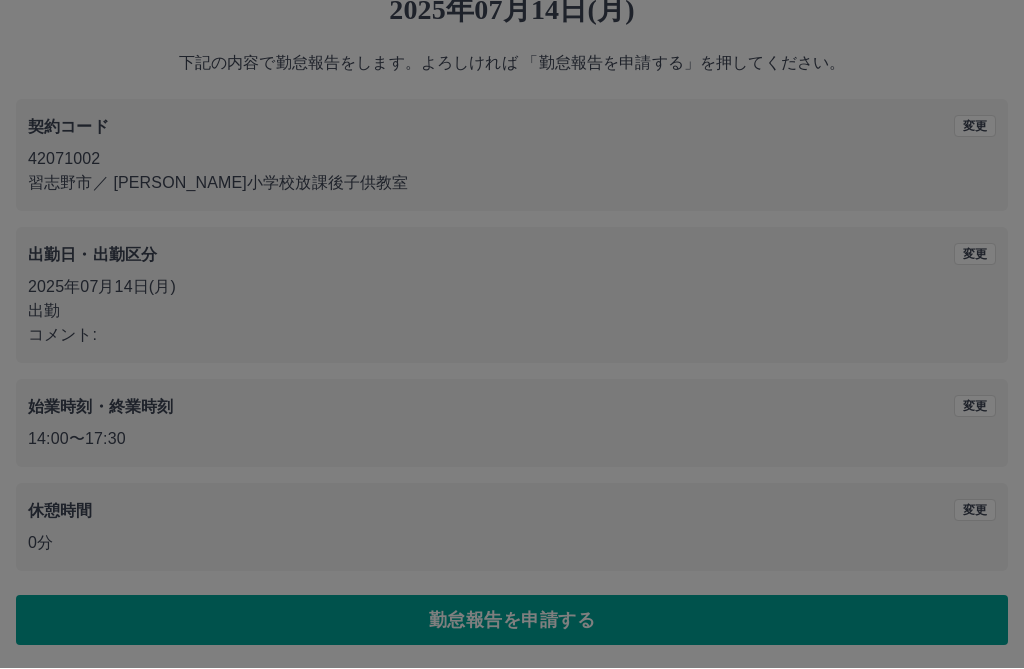 scroll, scrollTop: 0, scrollLeft: 0, axis: both 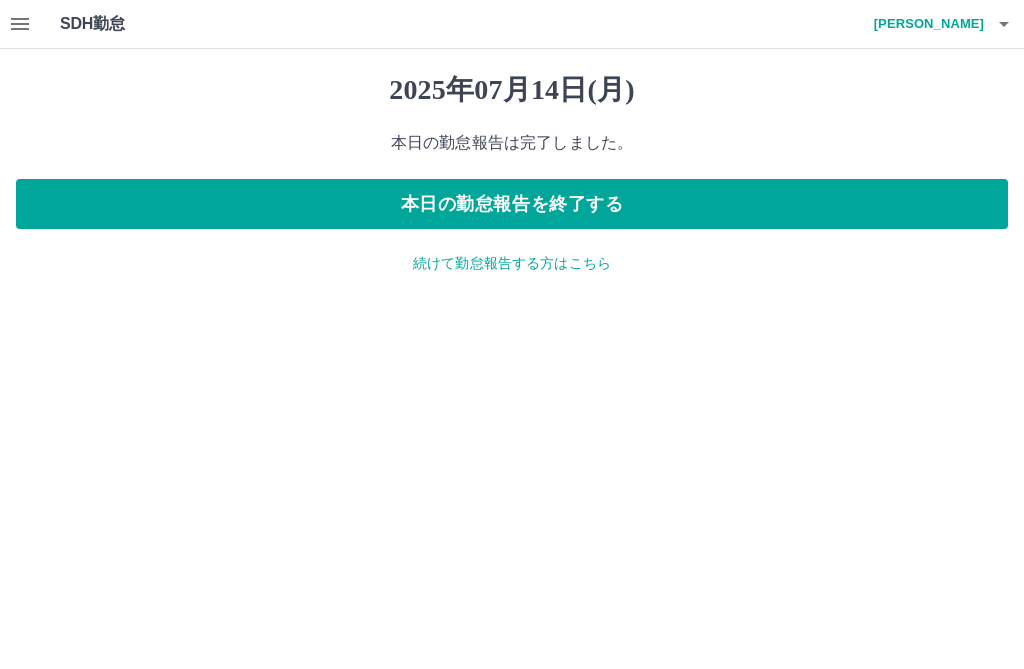 click at bounding box center (1004, 24) 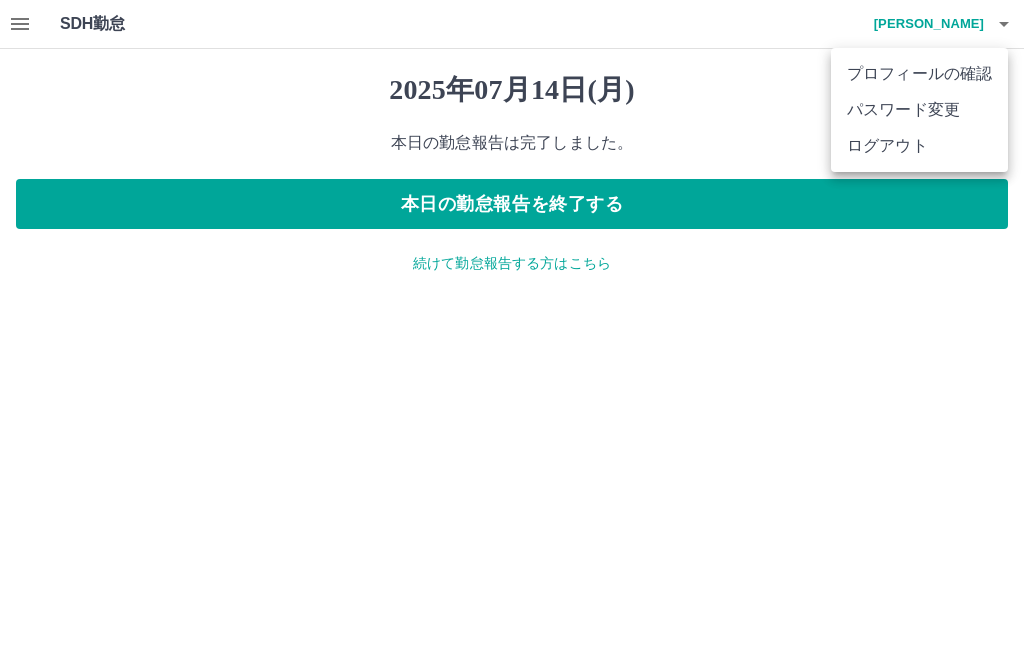 click on "パスワード変更" at bounding box center (919, 110) 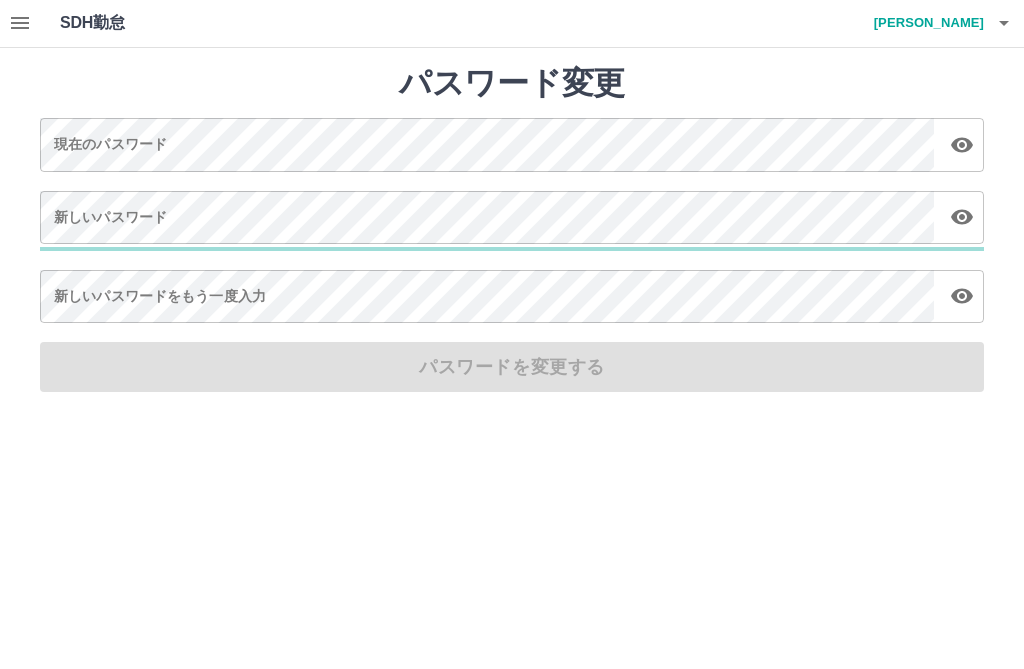 click 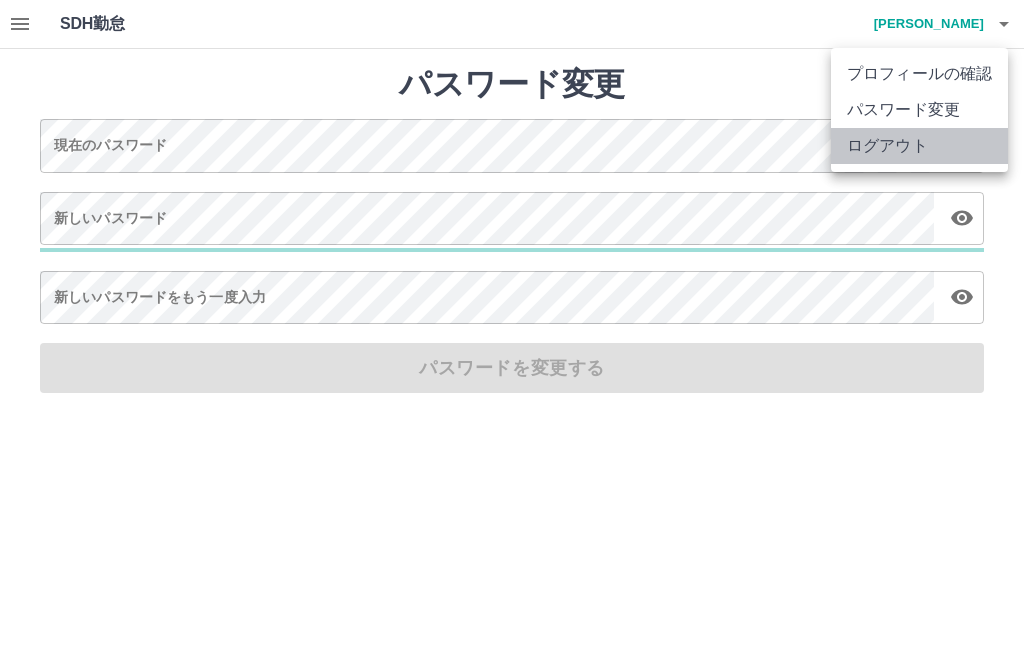 click on "ログアウト" at bounding box center [919, 146] 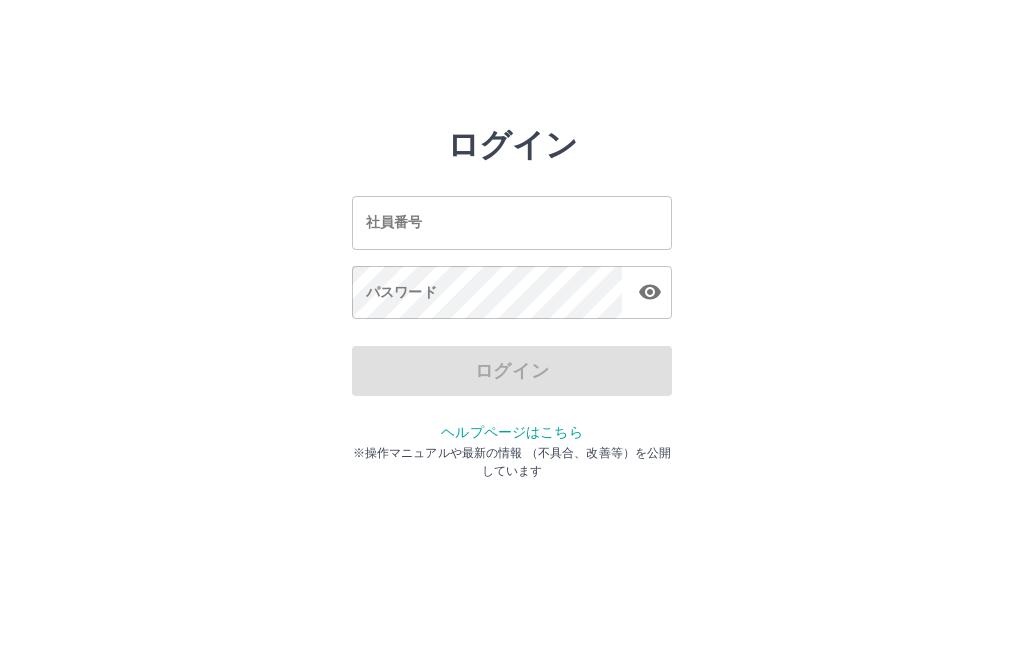 scroll, scrollTop: 0, scrollLeft: 0, axis: both 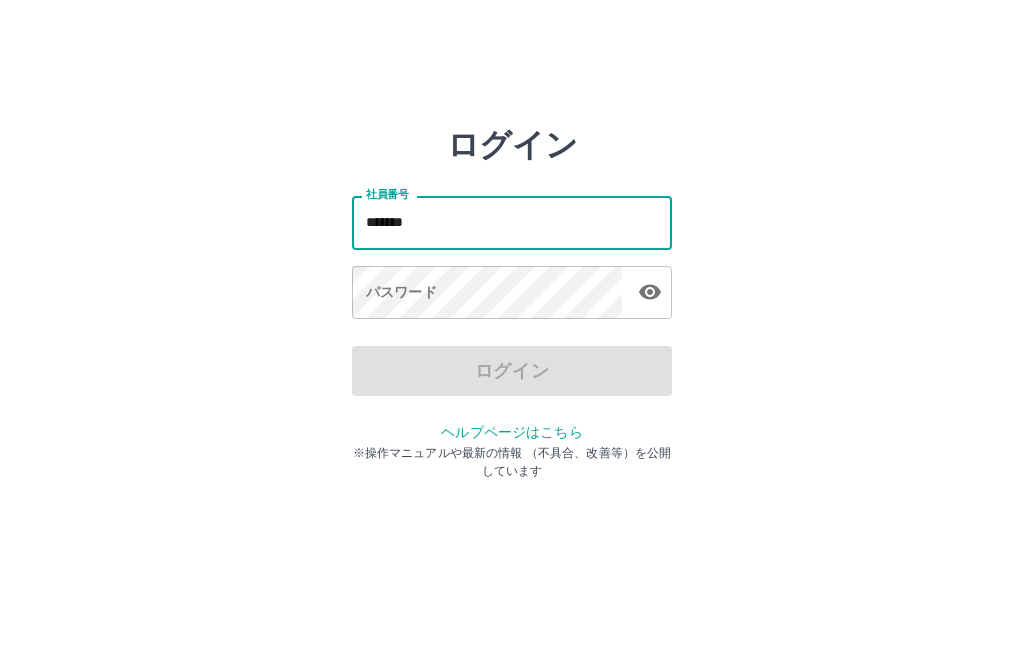 type on "*******" 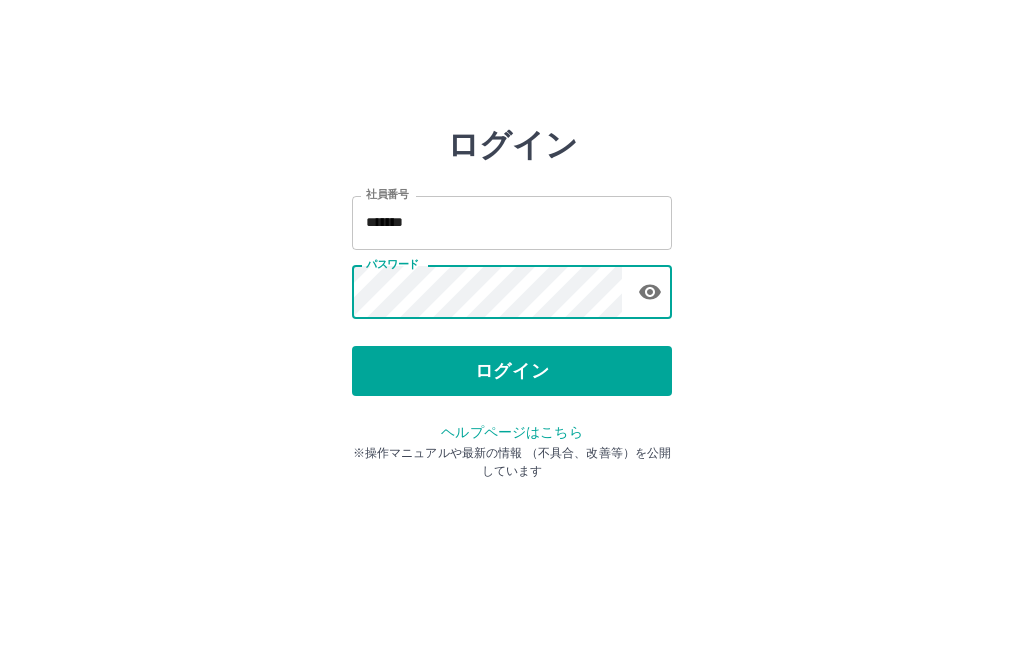click on "ログイン" at bounding box center [512, 371] 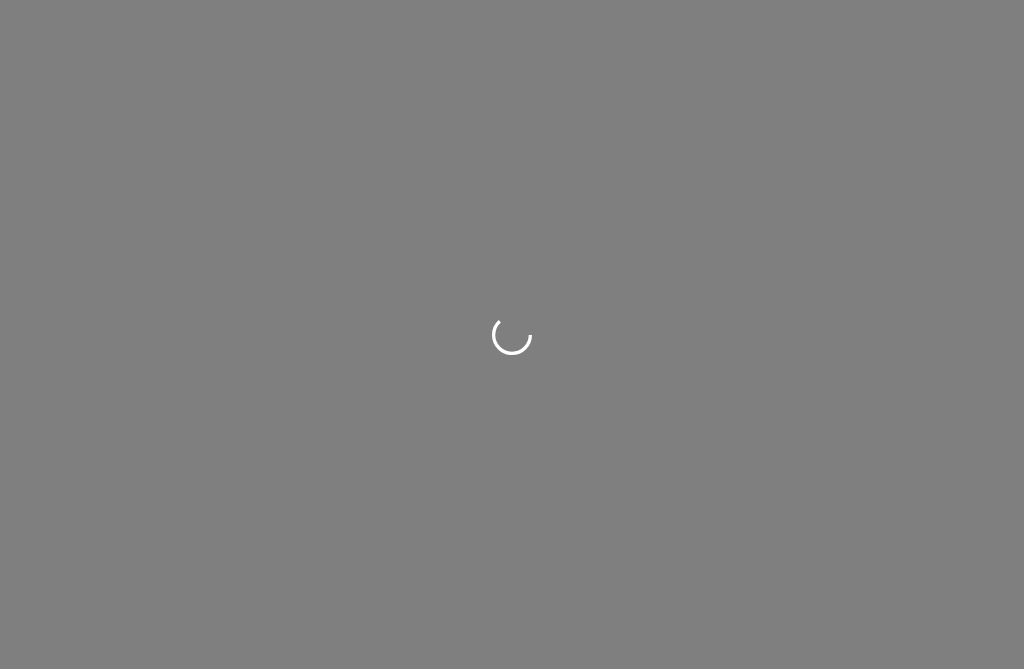 scroll, scrollTop: 0, scrollLeft: 0, axis: both 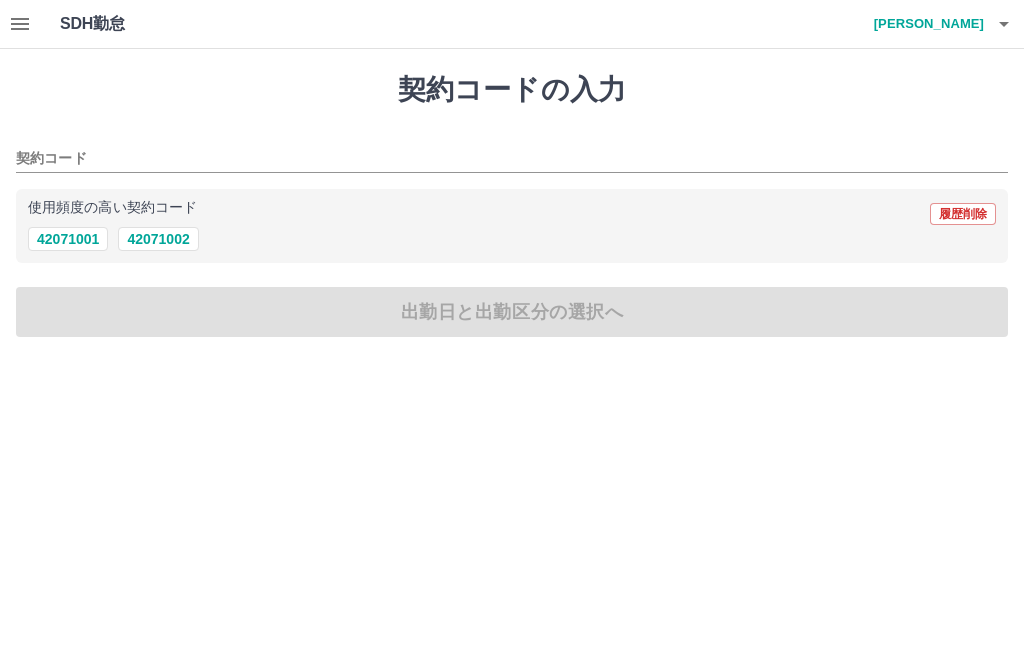 click on "42071002" at bounding box center (158, 239) 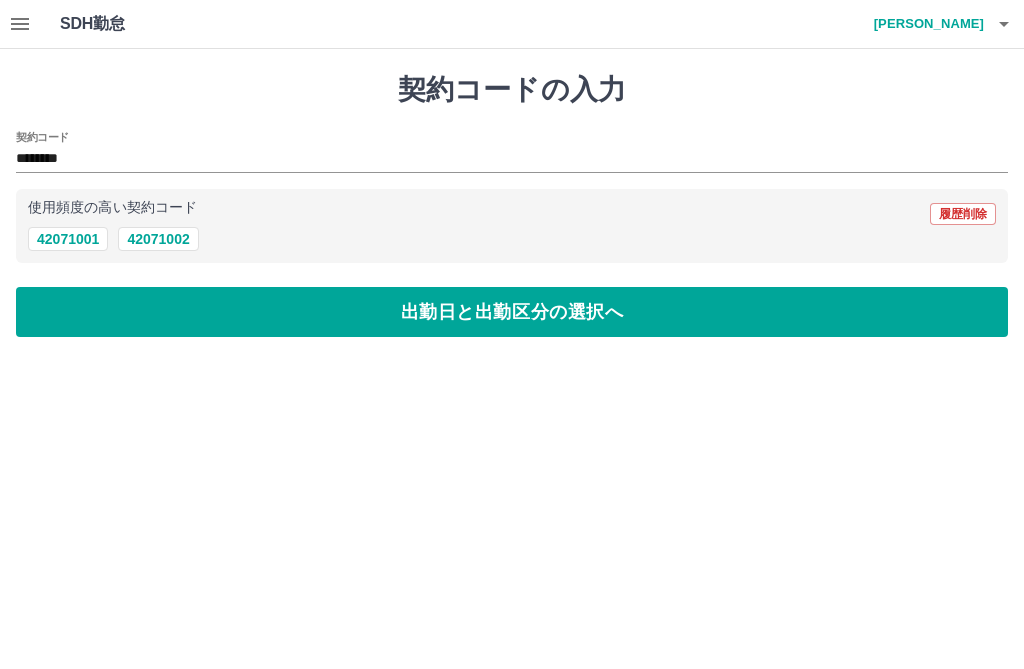 click on "出勤日と出勤区分の選択へ" at bounding box center (512, 312) 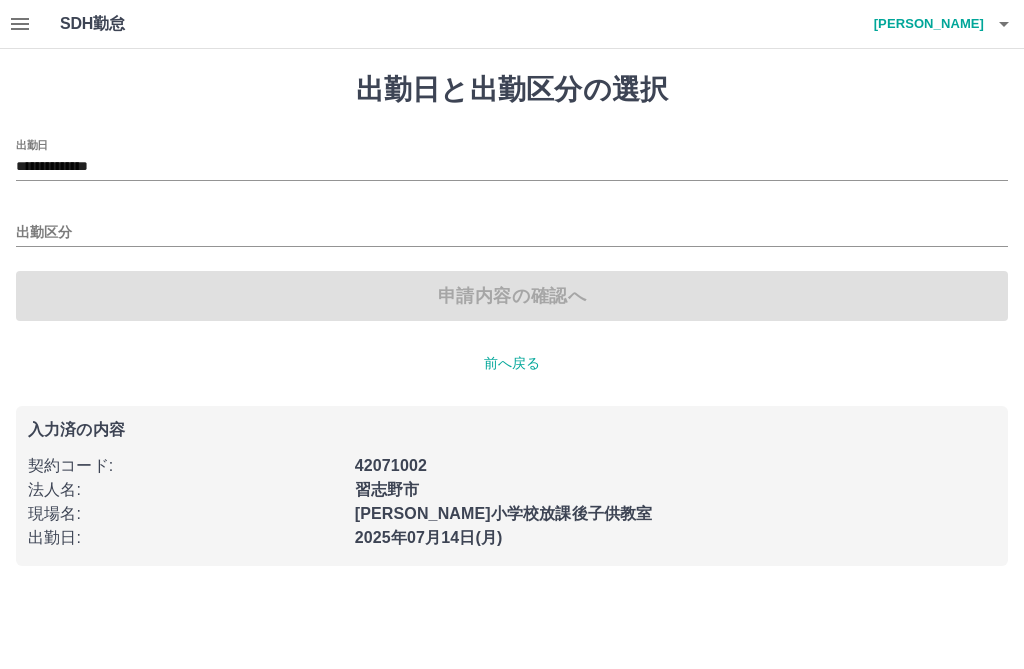 click on "**********" at bounding box center (512, 167) 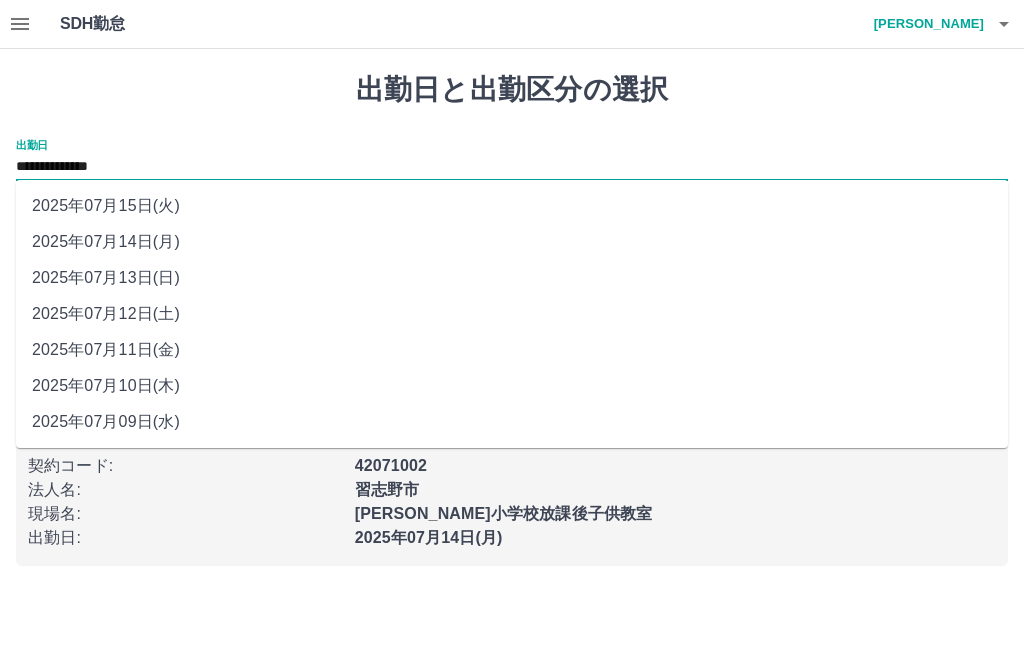 click on "2025年07月14日(月)" at bounding box center [512, 242] 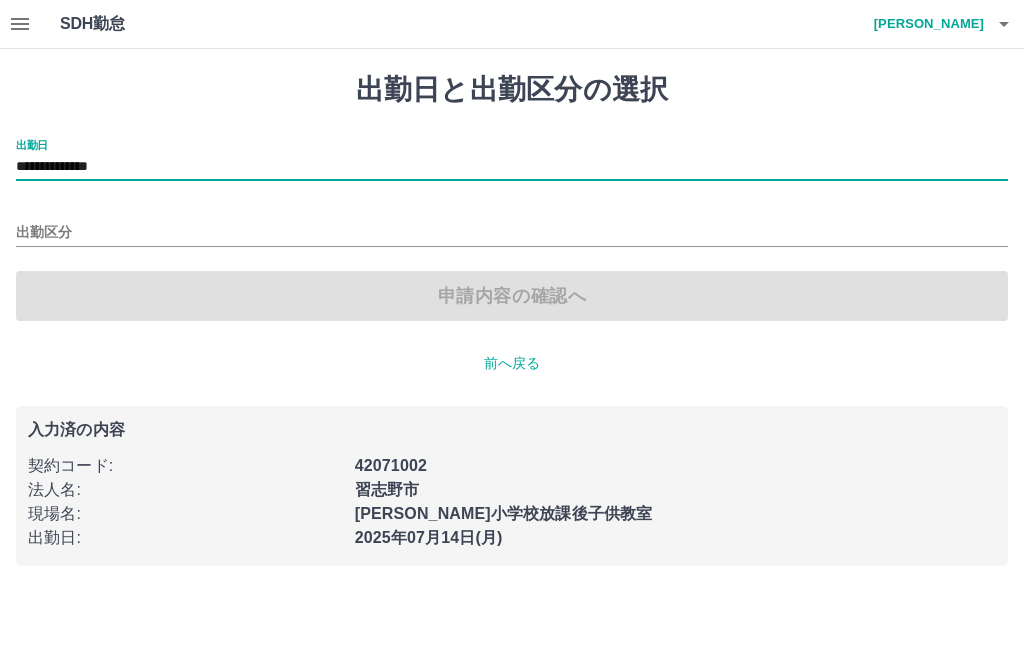 click on "申請内容の確認へ" at bounding box center [512, 296] 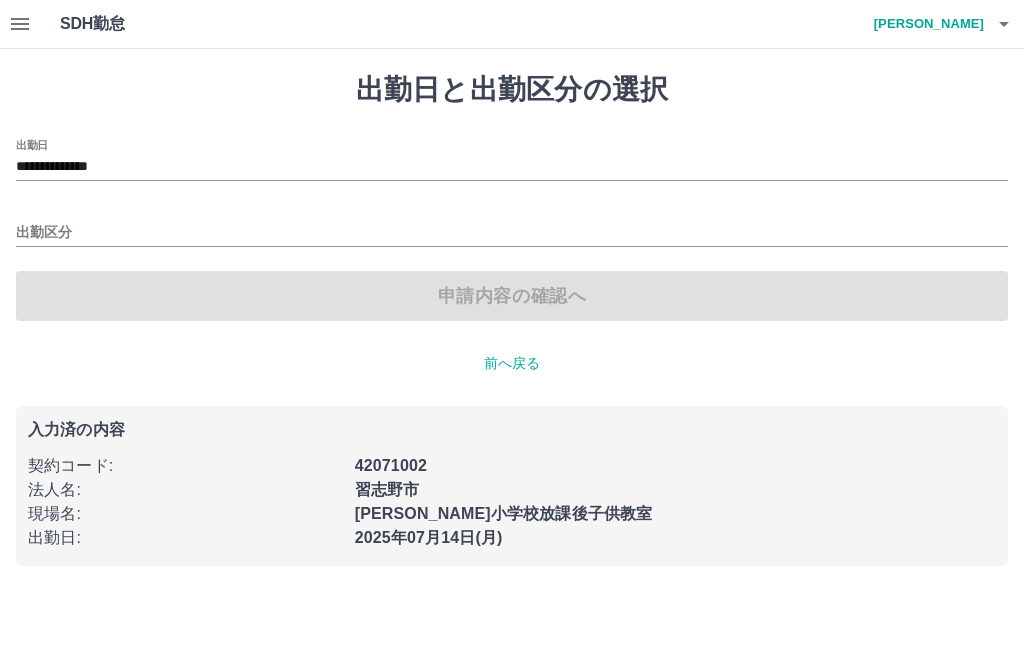 click on "出勤区分" at bounding box center [512, 233] 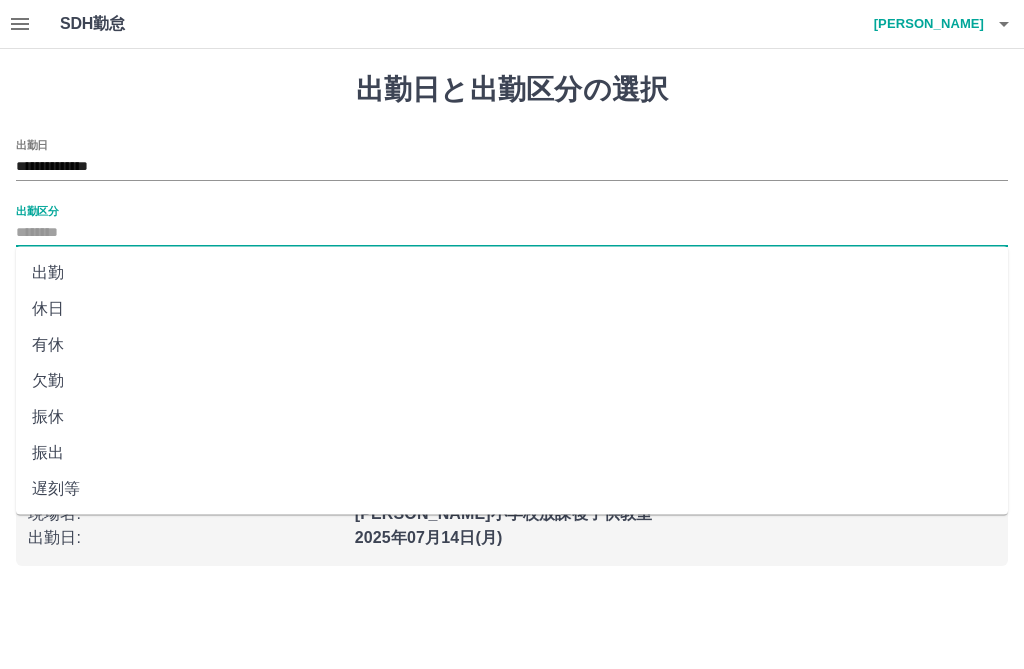 click on "出勤" at bounding box center [512, 273] 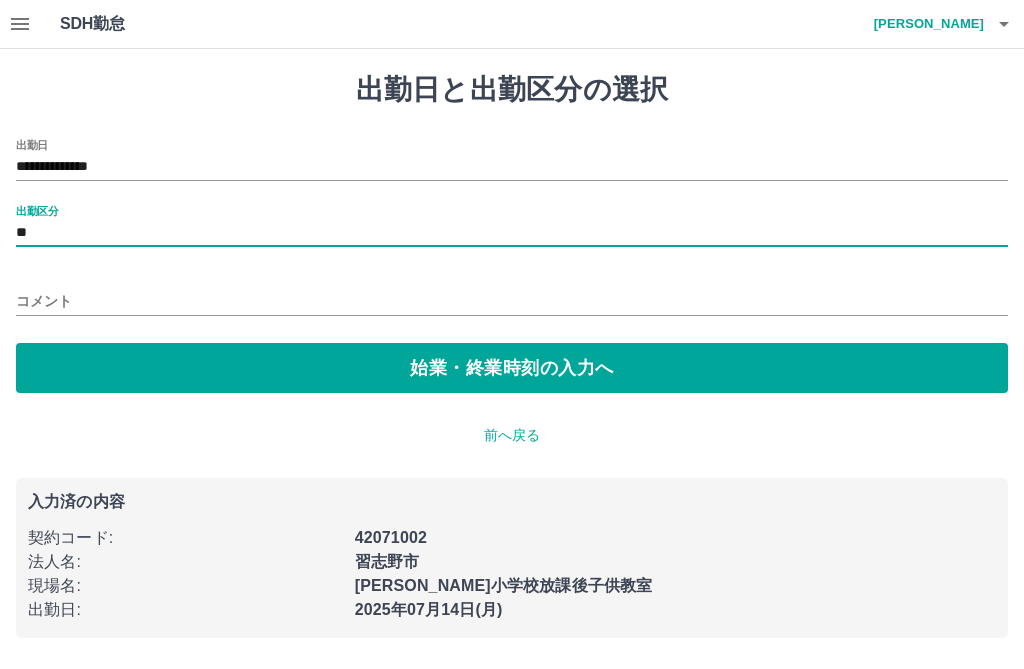 click on "始業・終業時刻の入力へ" at bounding box center (512, 368) 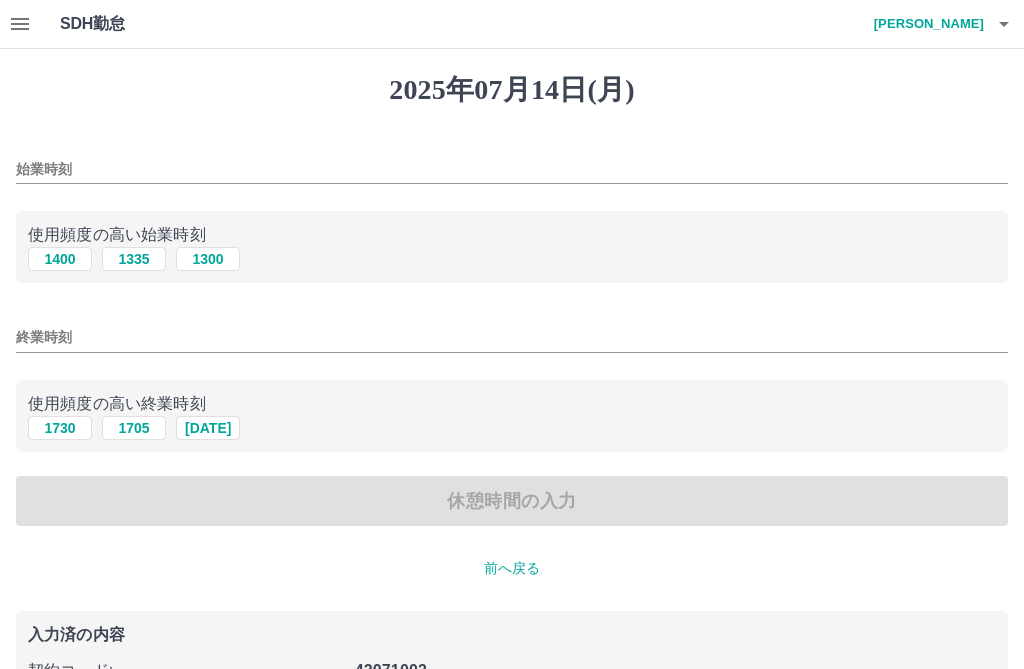 click on "1400" at bounding box center [60, 259] 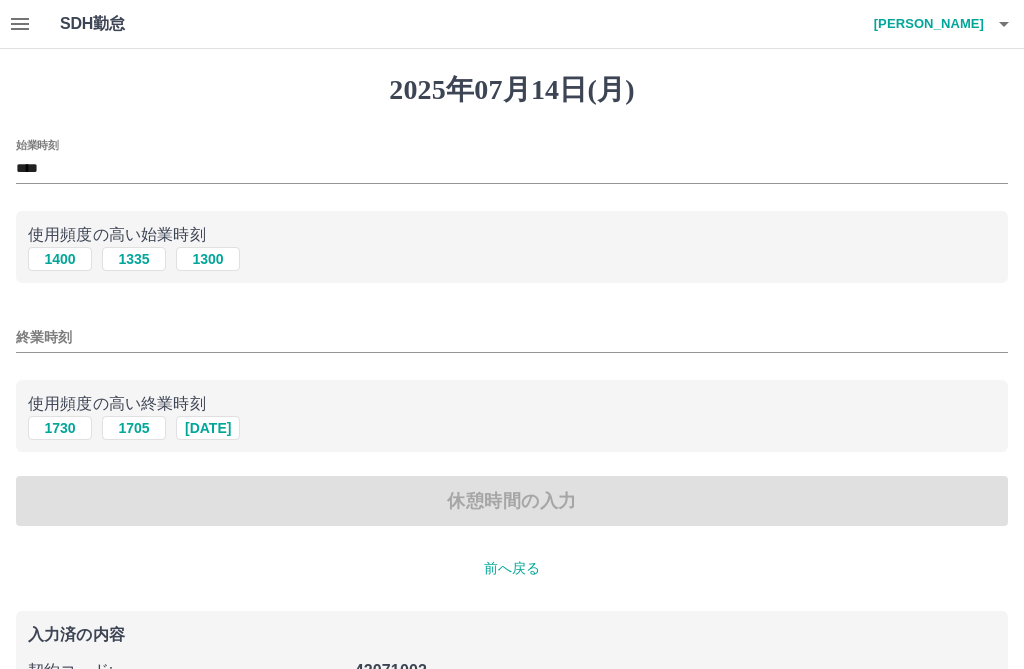 click on "終業時刻" at bounding box center (512, 337) 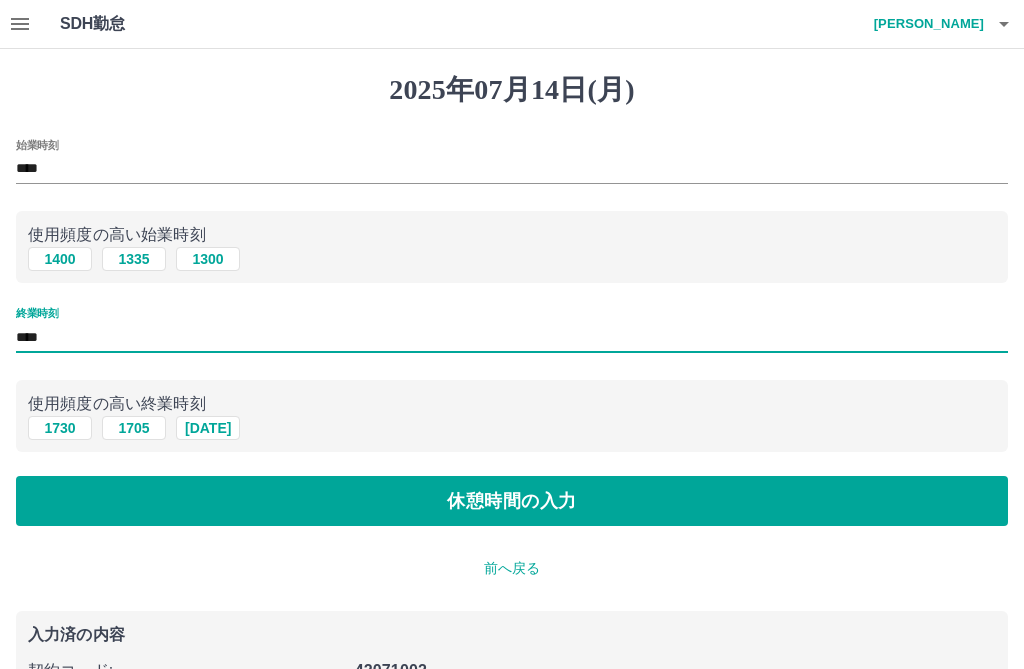 type on "****" 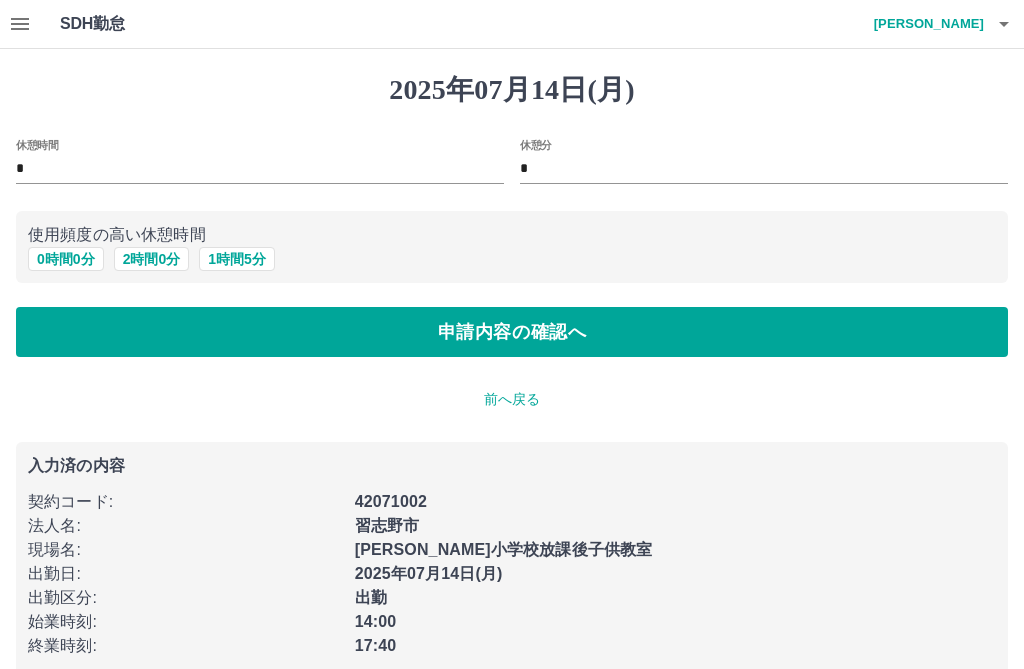 click on "申請内容の確認へ" at bounding box center [512, 332] 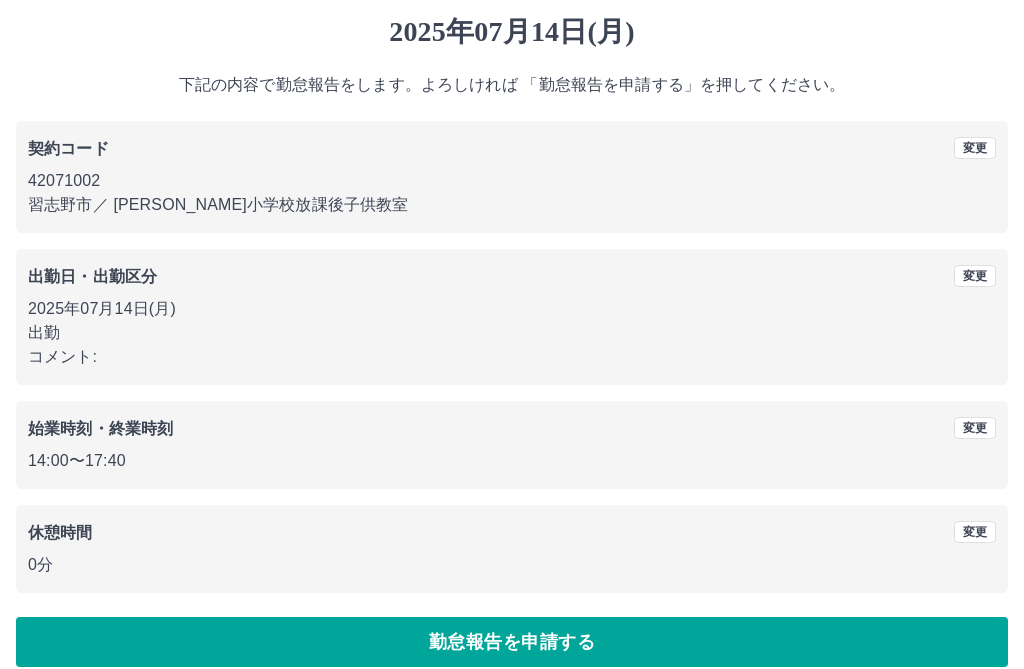 scroll, scrollTop: 79, scrollLeft: 0, axis: vertical 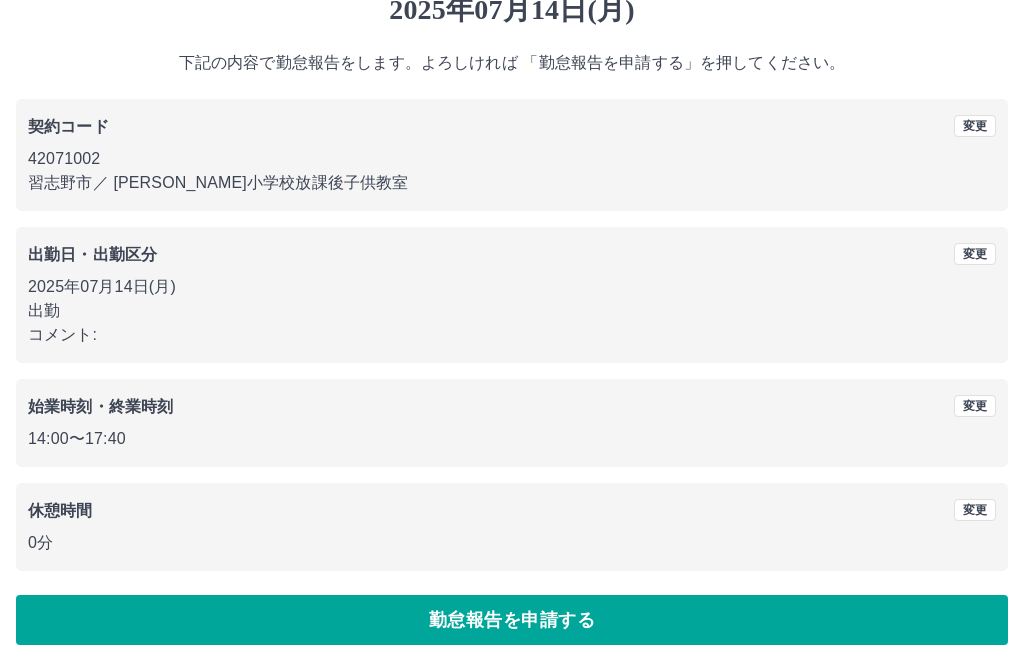 click on "勤怠報告を申請する" at bounding box center [512, 621] 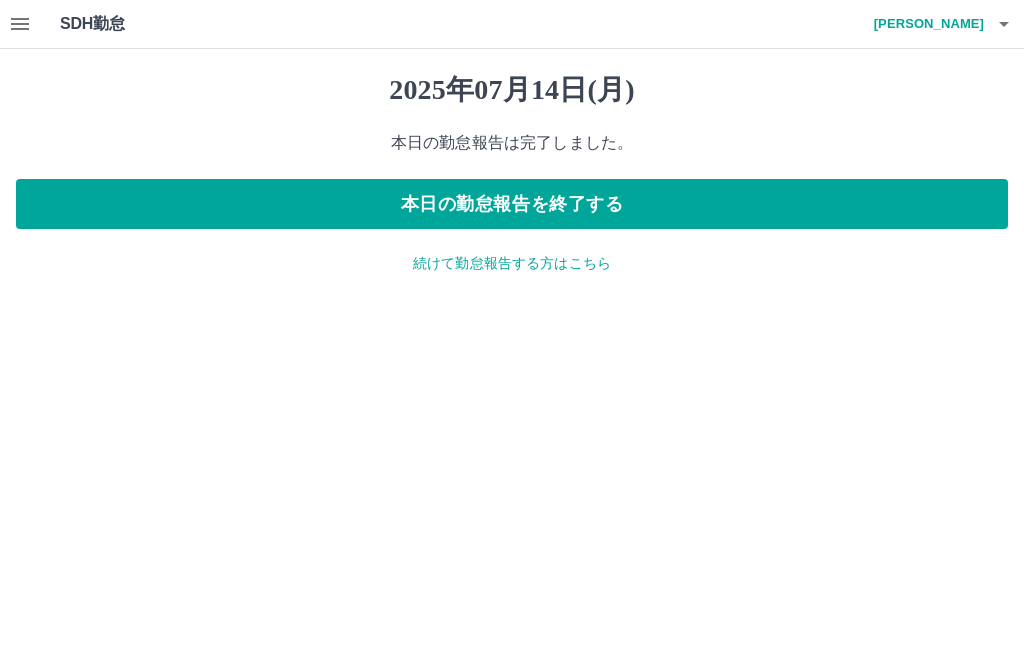 click on "続けて勤怠報告する方はこちら" at bounding box center (512, 263) 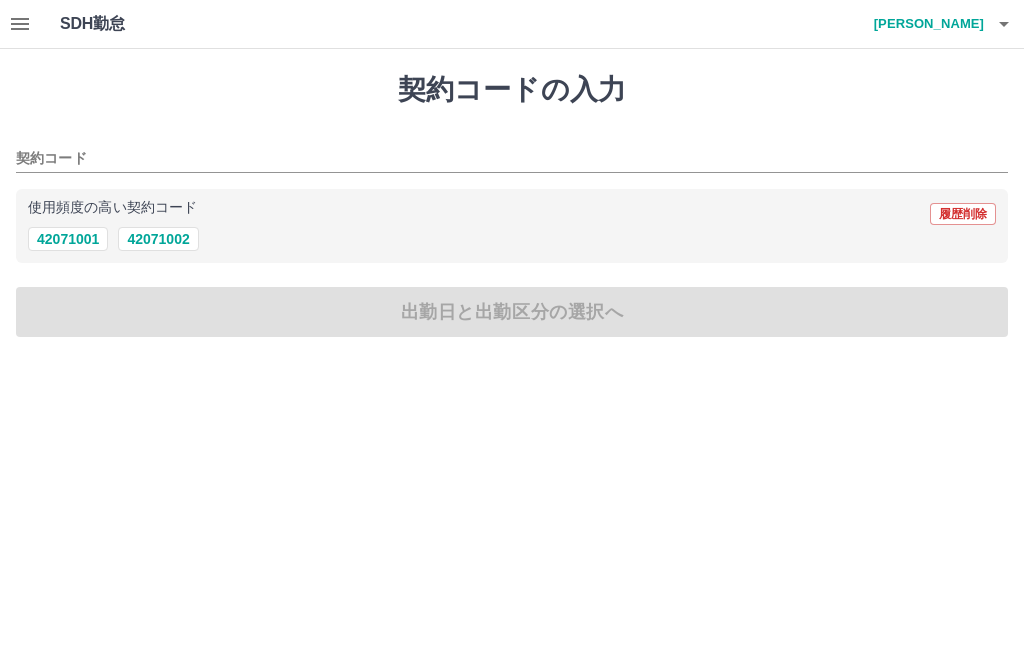 click on "42071002" at bounding box center [158, 239] 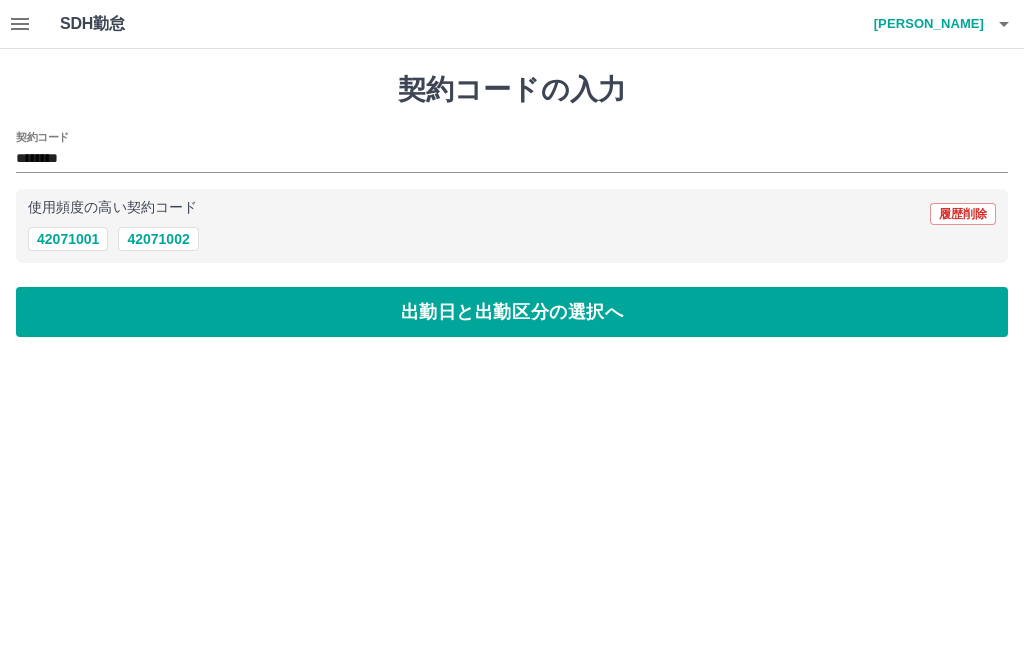 click on "出勤日と出勤区分の選択へ" at bounding box center [512, 312] 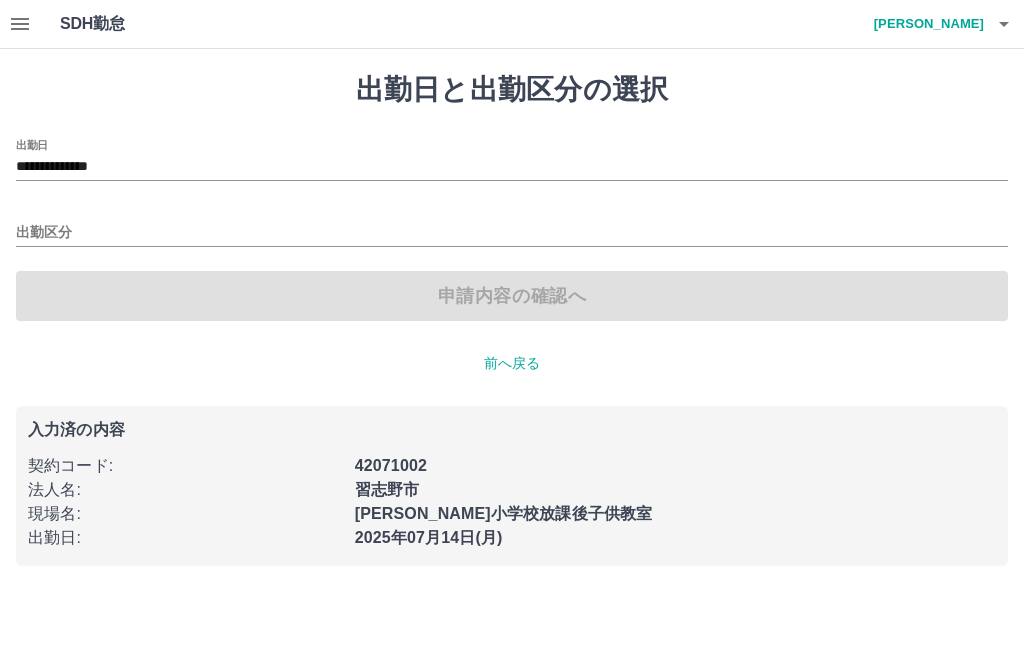 click on "**********" at bounding box center (512, 167) 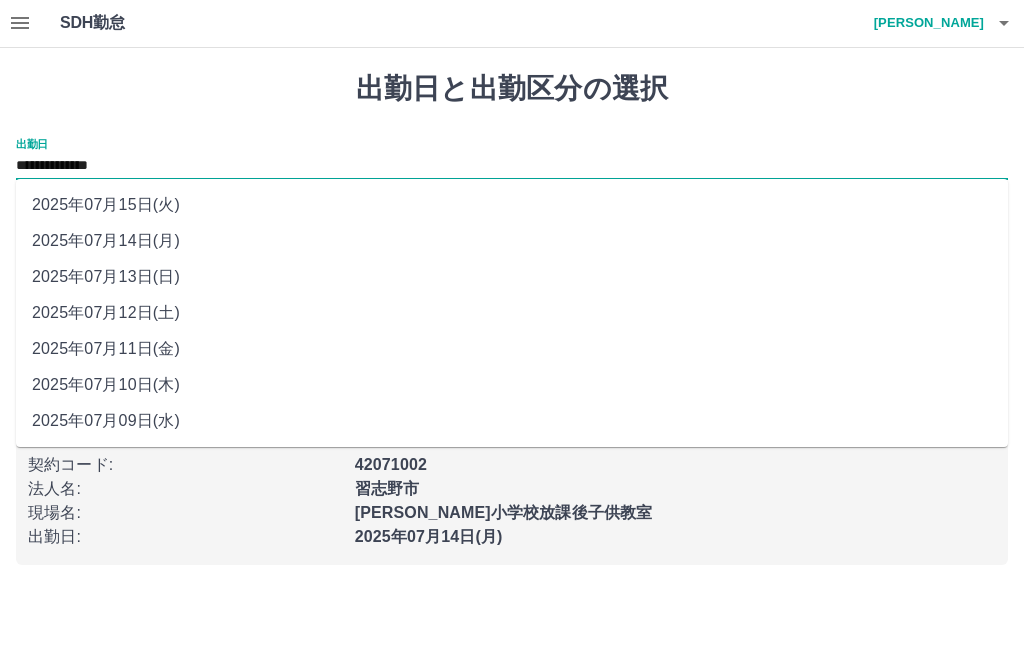 scroll, scrollTop: 0, scrollLeft: 0, axis: both 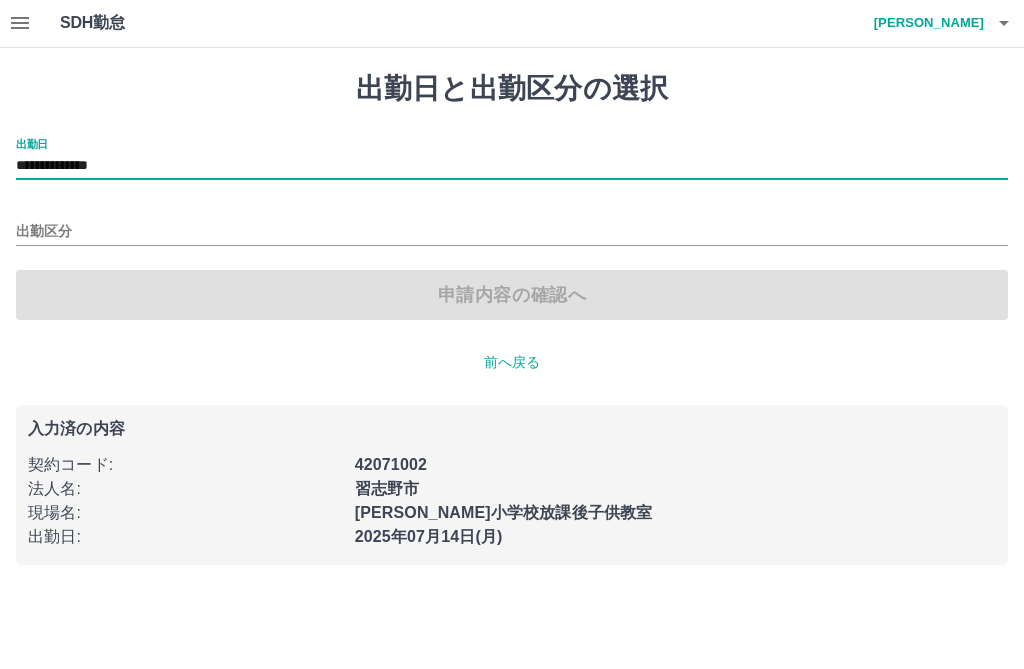click on "出勤区分" at bounding box center [512, 233] 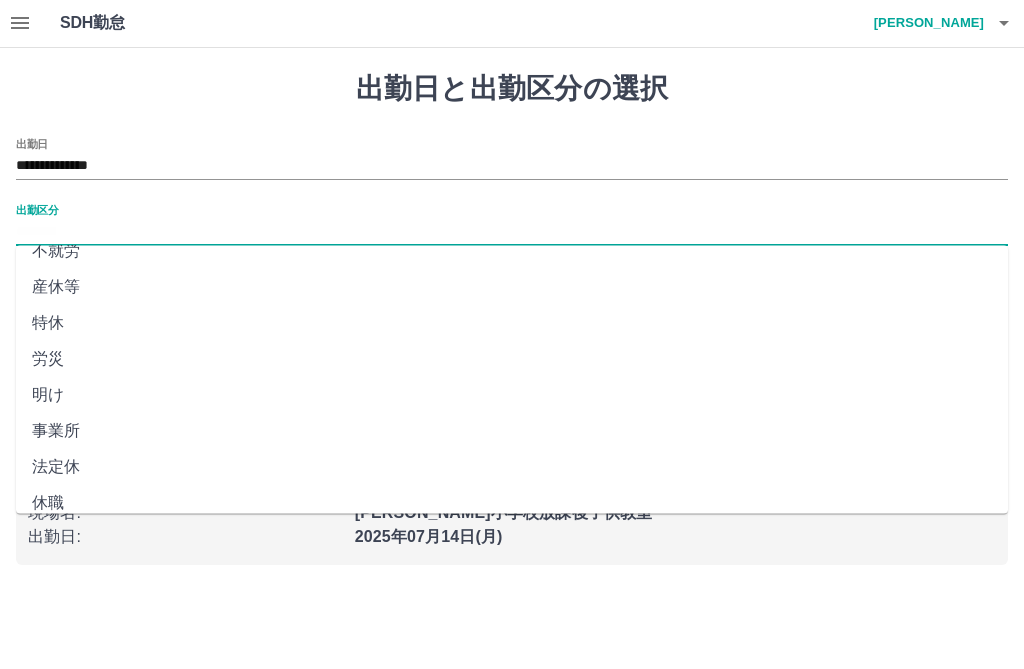 scroll, scrollTop: 378, scrollLeft: 0, axis: vertical 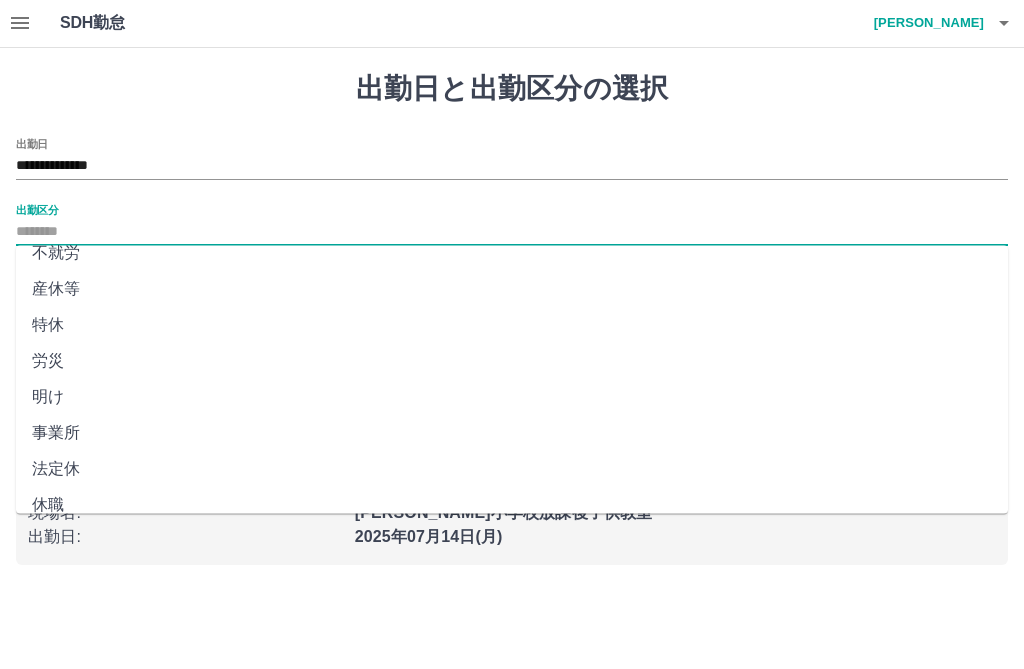 click on "法定休" at bounding box center (512, 471) 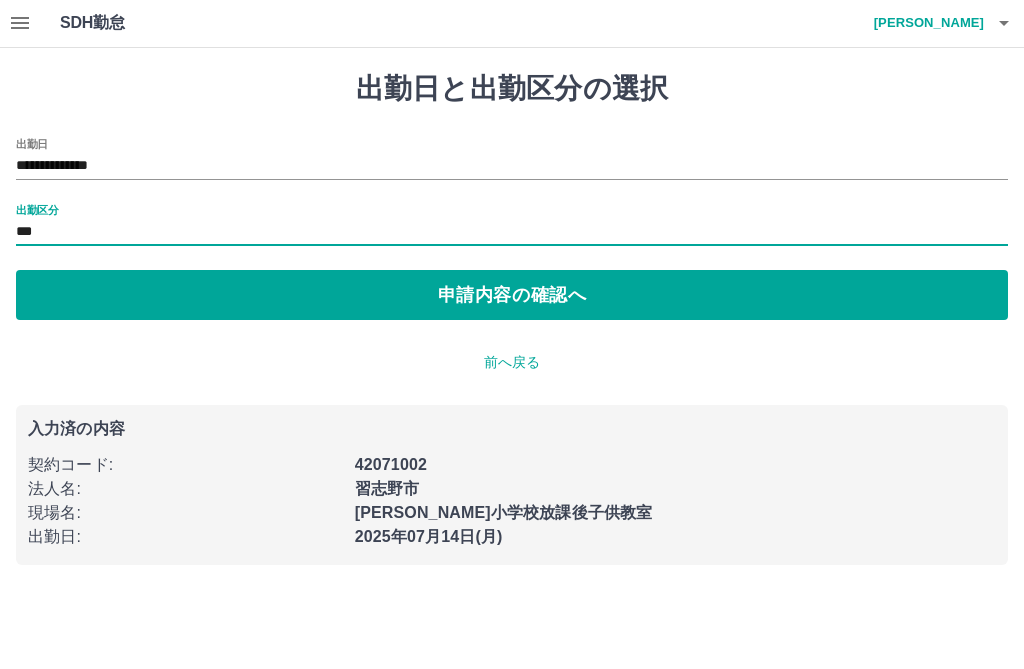 click on "申請内容の確認へ" at bounding box center (512, 296) 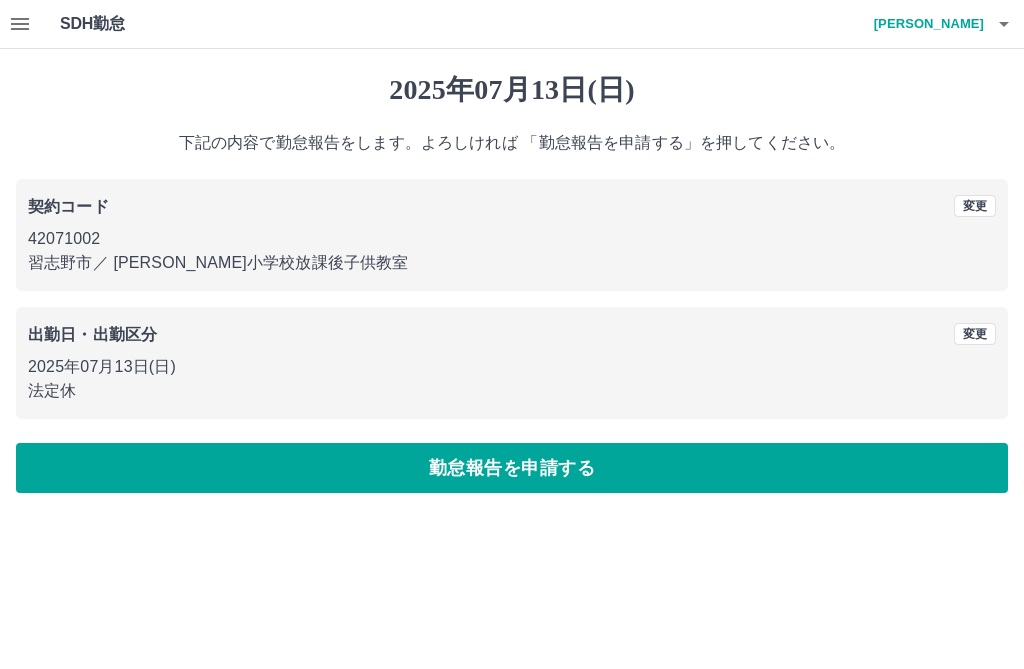 click on "勤怠報告を申請する" at bounding box center [512, 468] 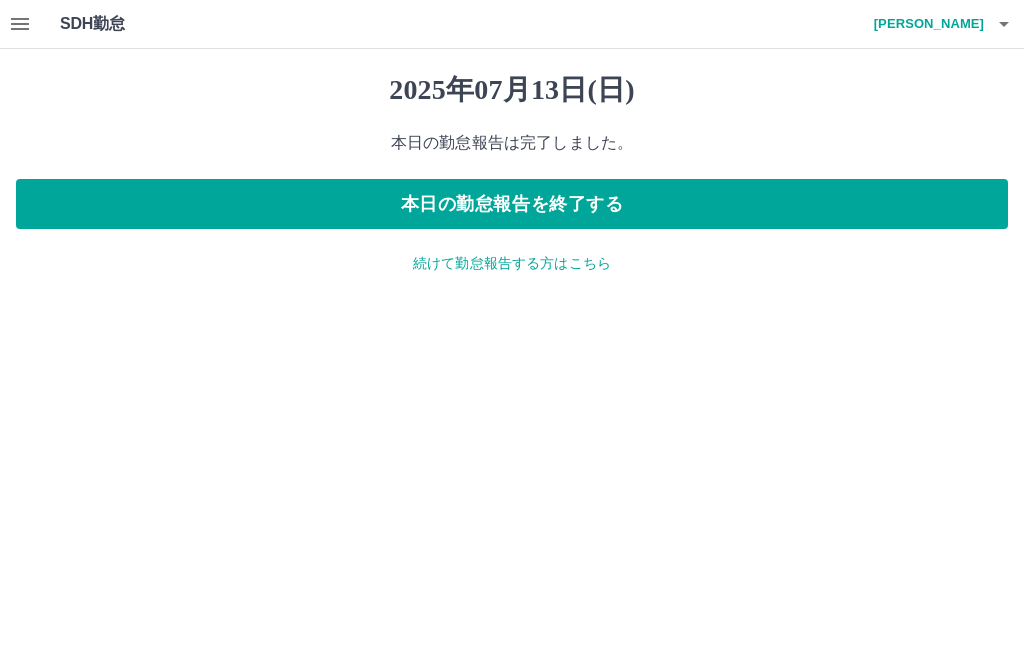click on "続けて勤怠報告する方はこちら" at bounding box center [512, 263] 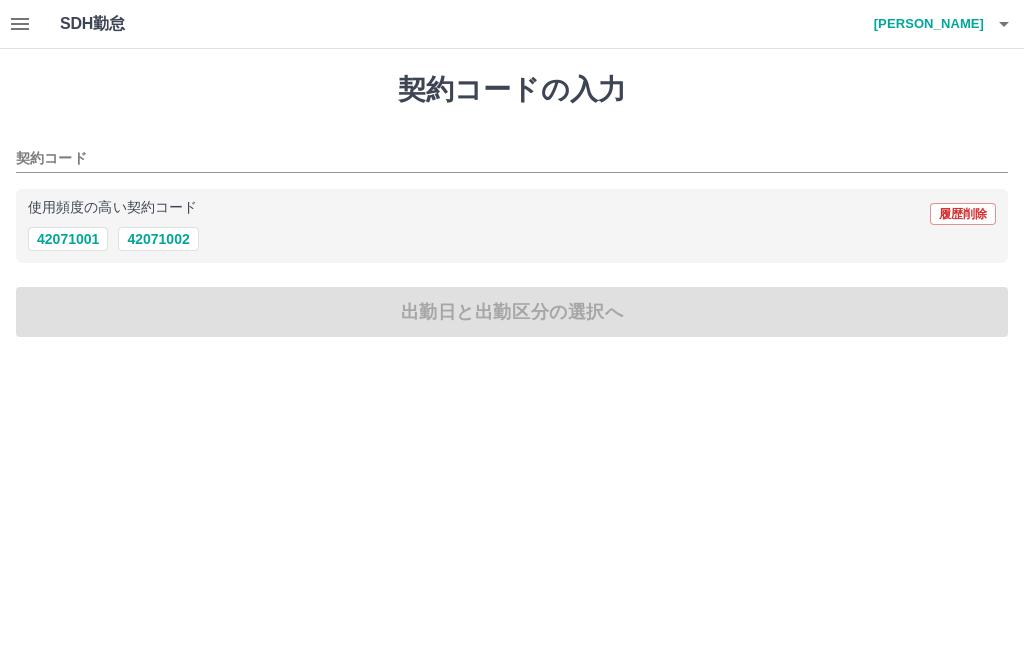 click on "42071002" at bounding box center [158, 239] 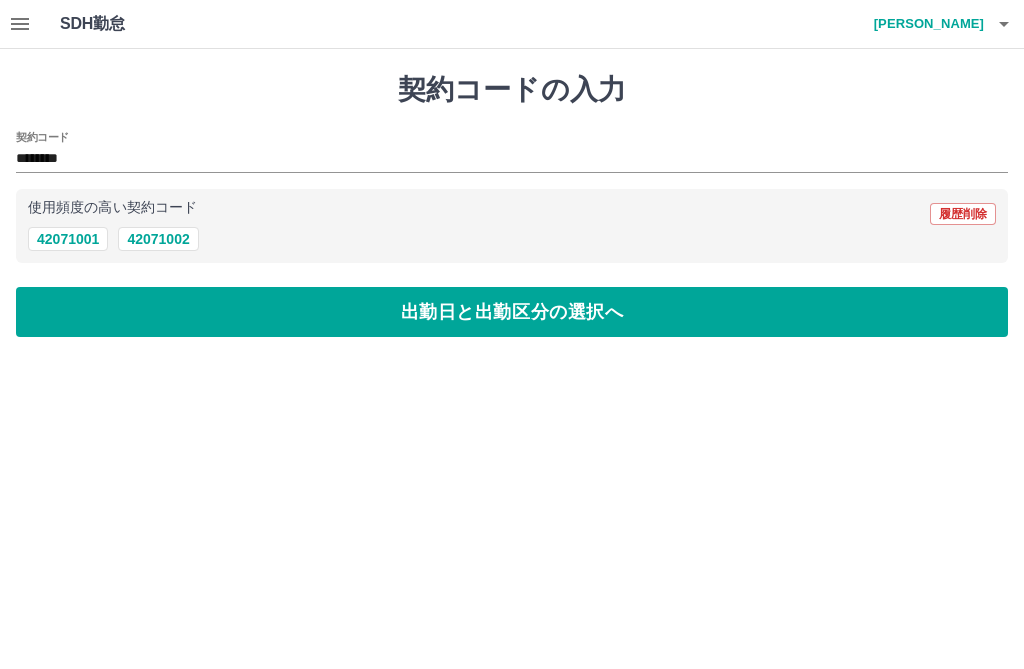 click on "出勤日と出勤区分の選択へ" at bounding box center [512, 312] 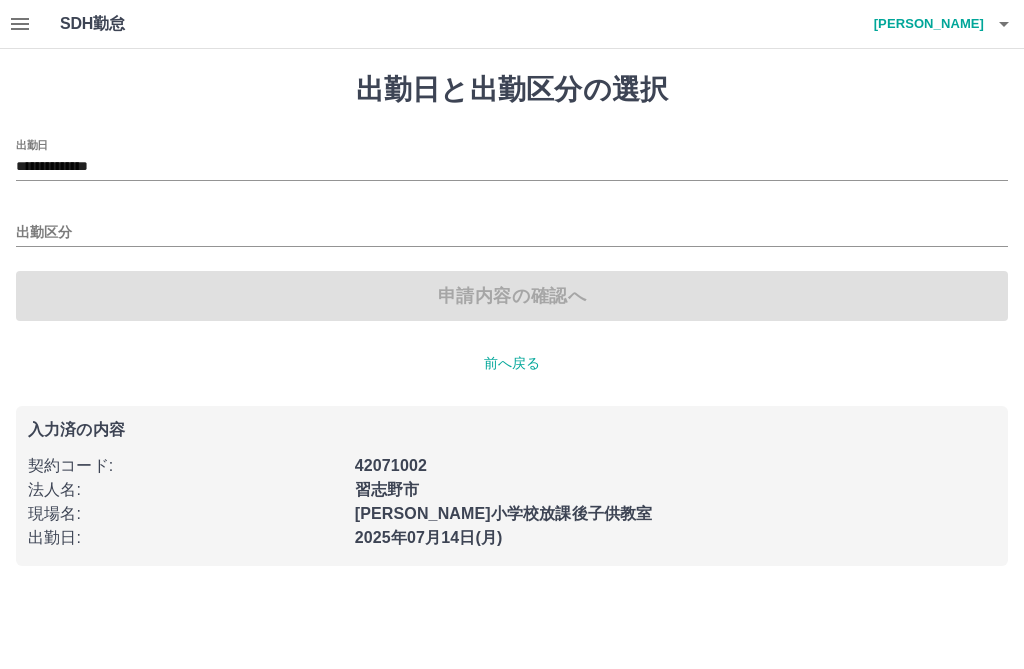 click on "**********" at bounding box center (512, 167) 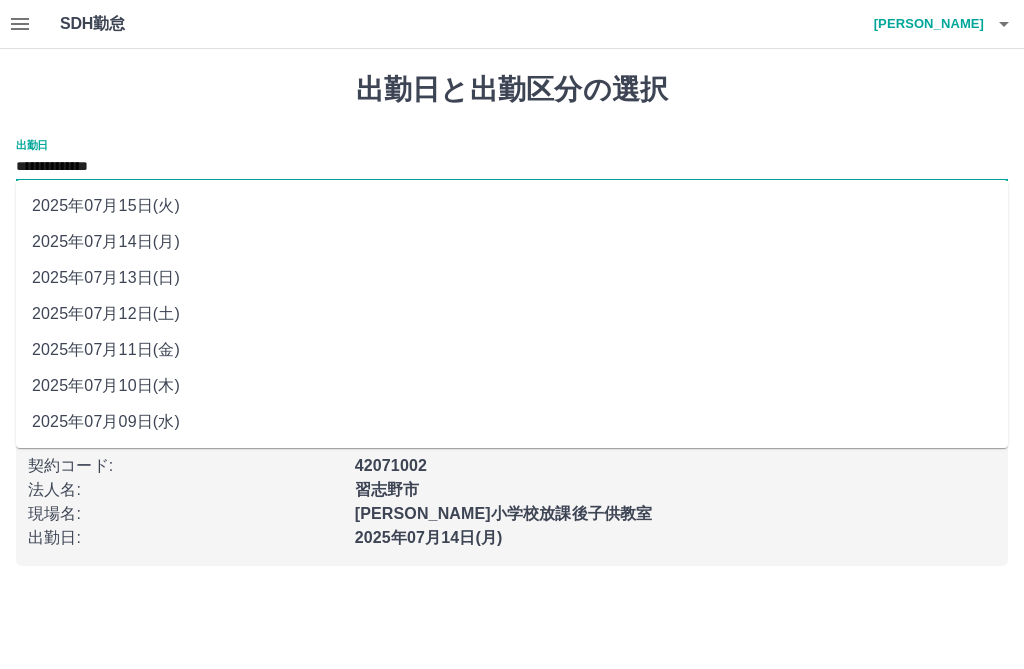click on "2025年07月12日(土)" at bounding box center [512, 314] 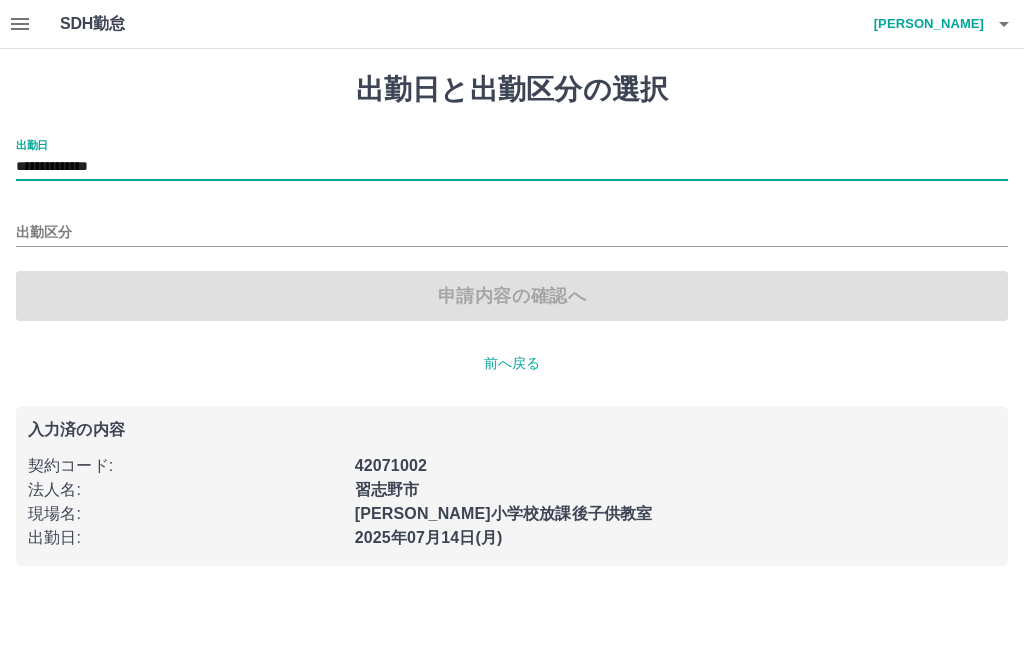 click on "**********" at bounding box center [512, 167] 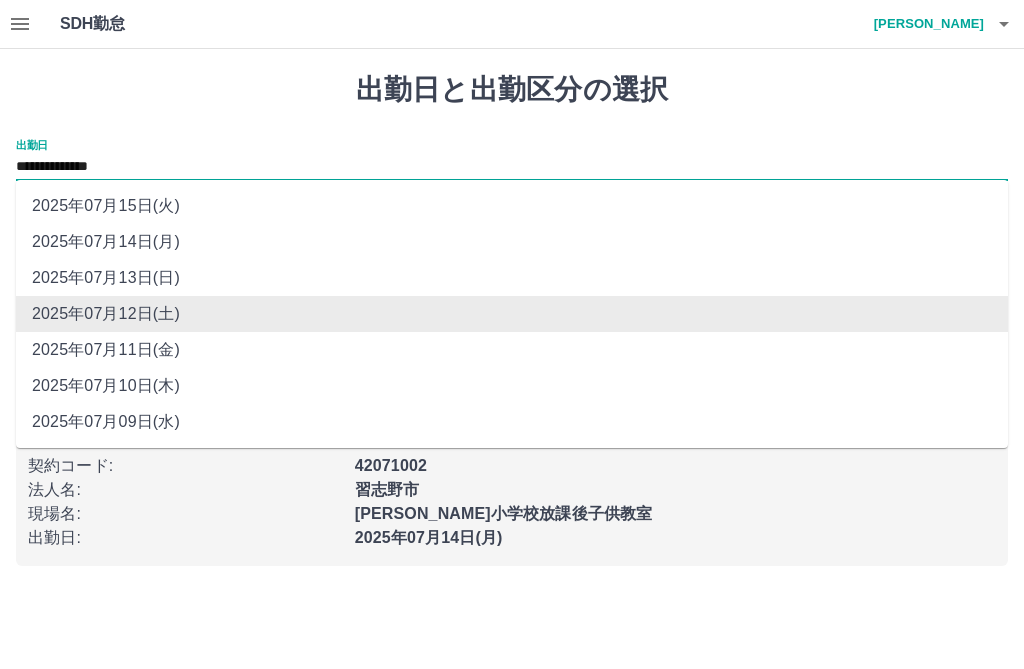 click on "2025年07月12日(土)" at bounding box center [512, 314] 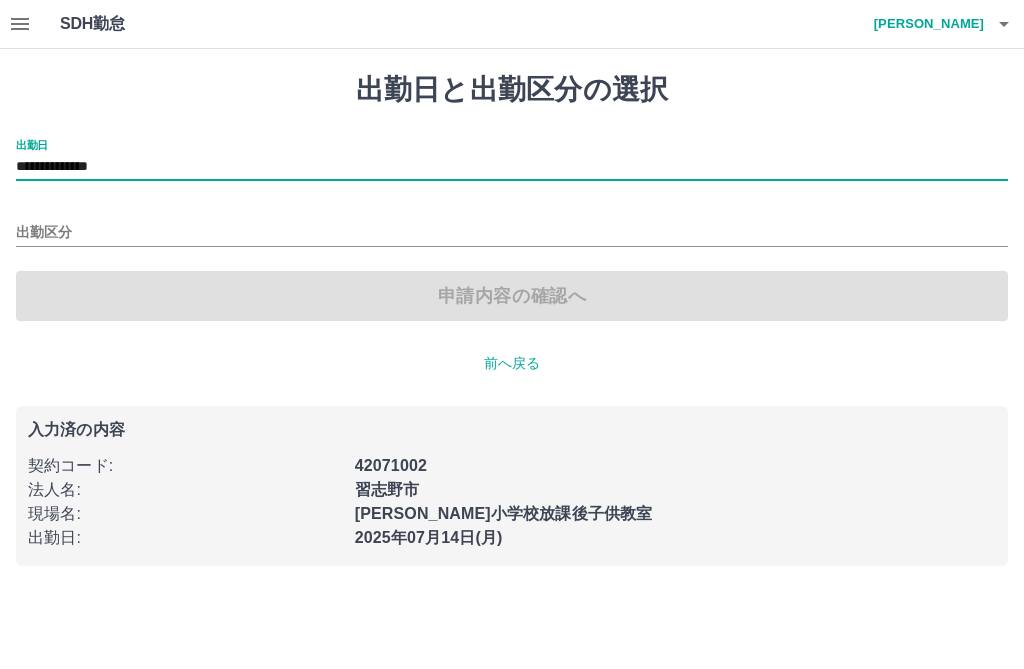 click on "出勤区分" at bounding box center [512, 233] 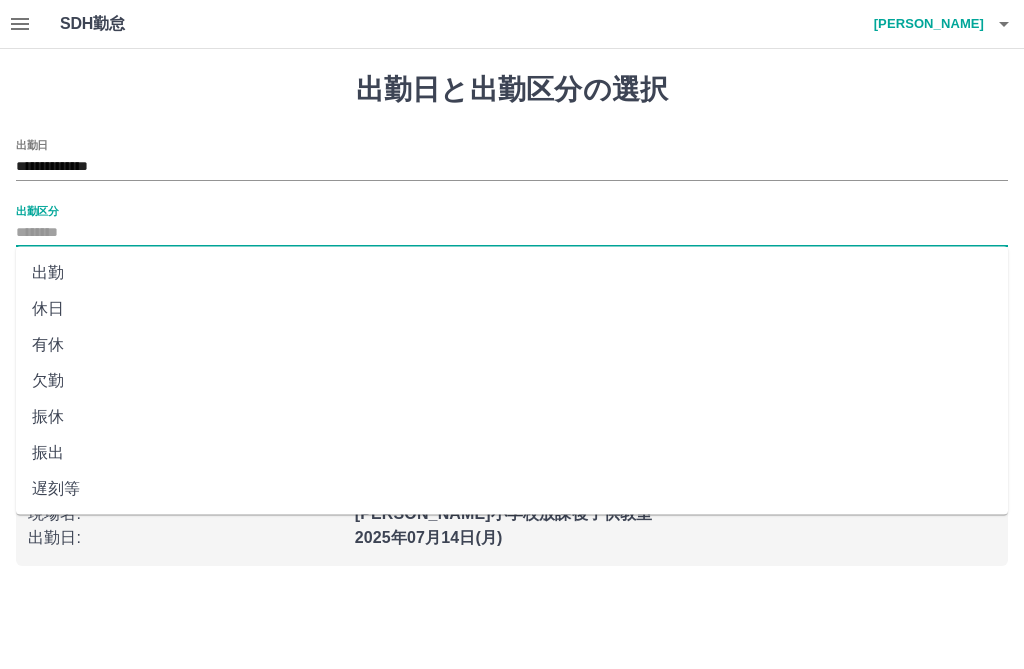 click on "休日" at bounding box center [512, 309] 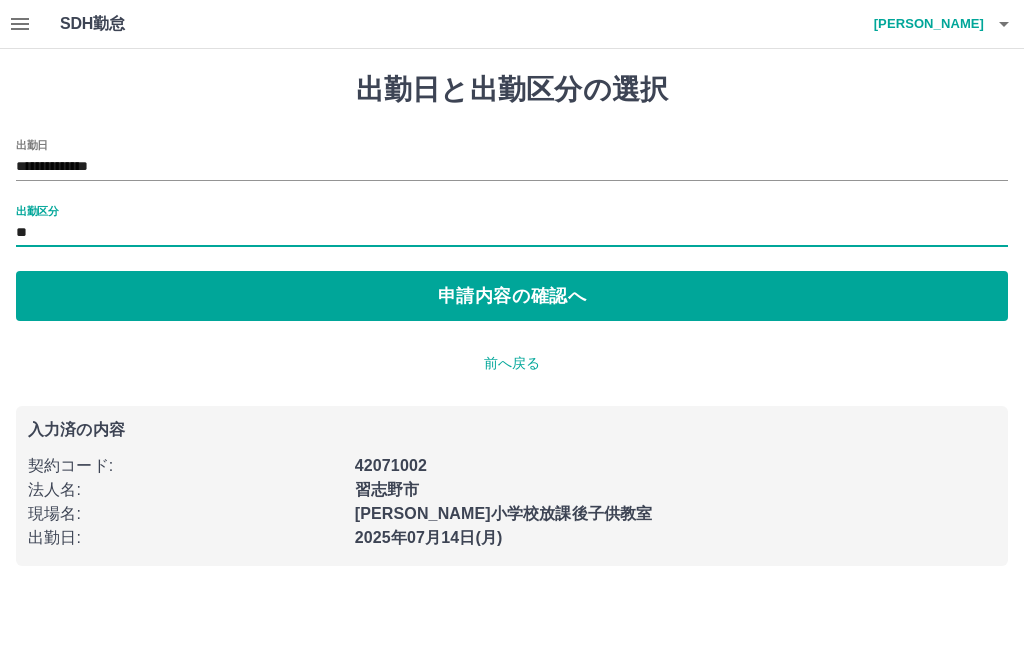 click on "申請内容の確認へ" at bounding box center [512, 296] 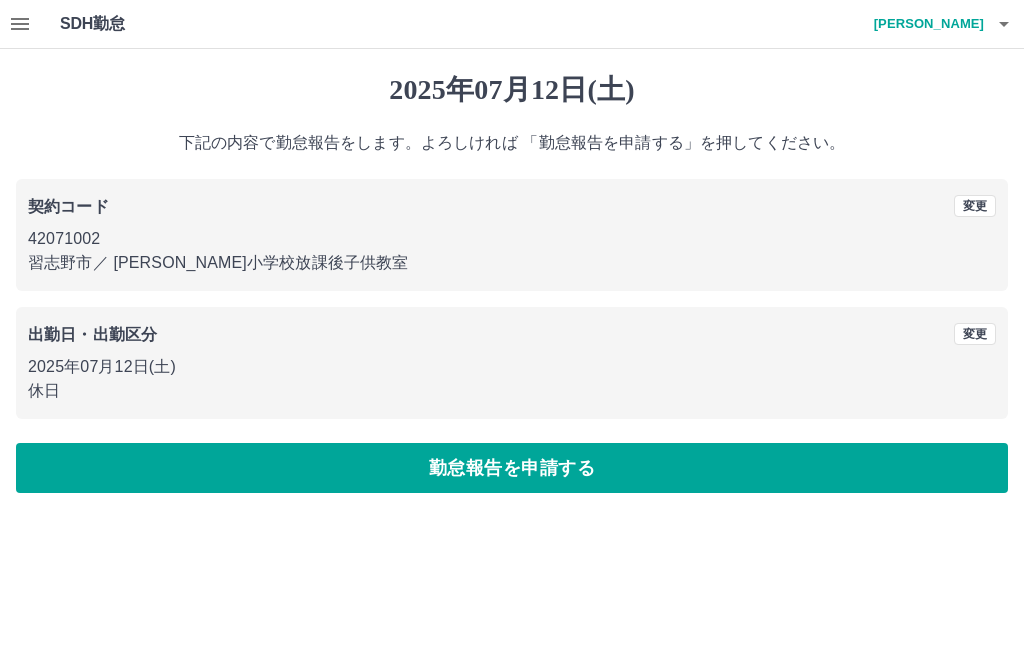 click on "勤怠報告を申請する" at bounding box center [512, 468] 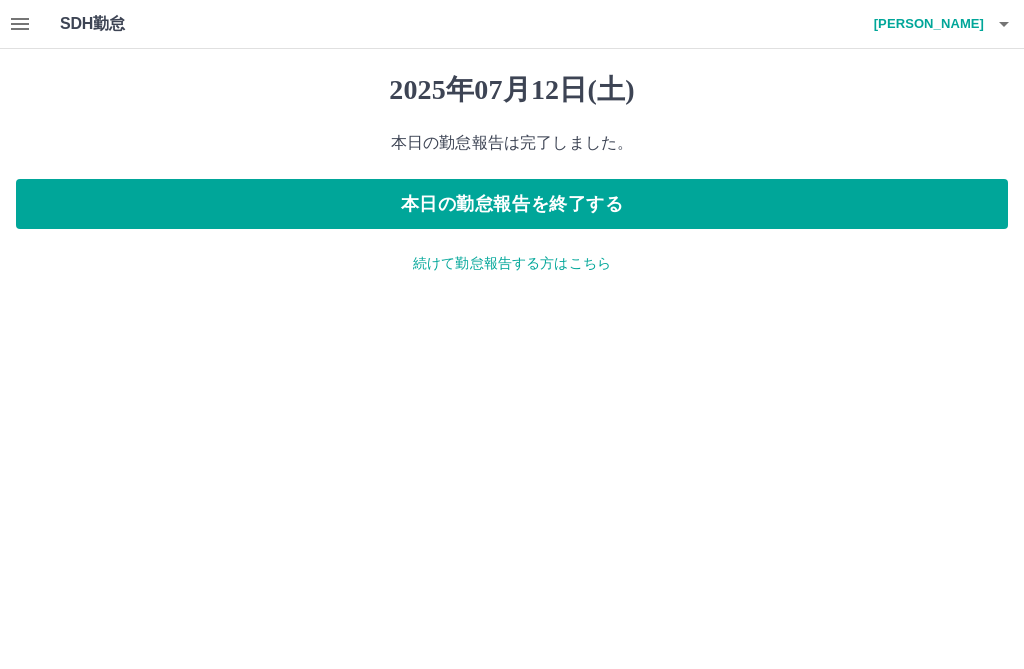 click on "本日の勤怠報告を終了する" at bounding box center [512, 204] 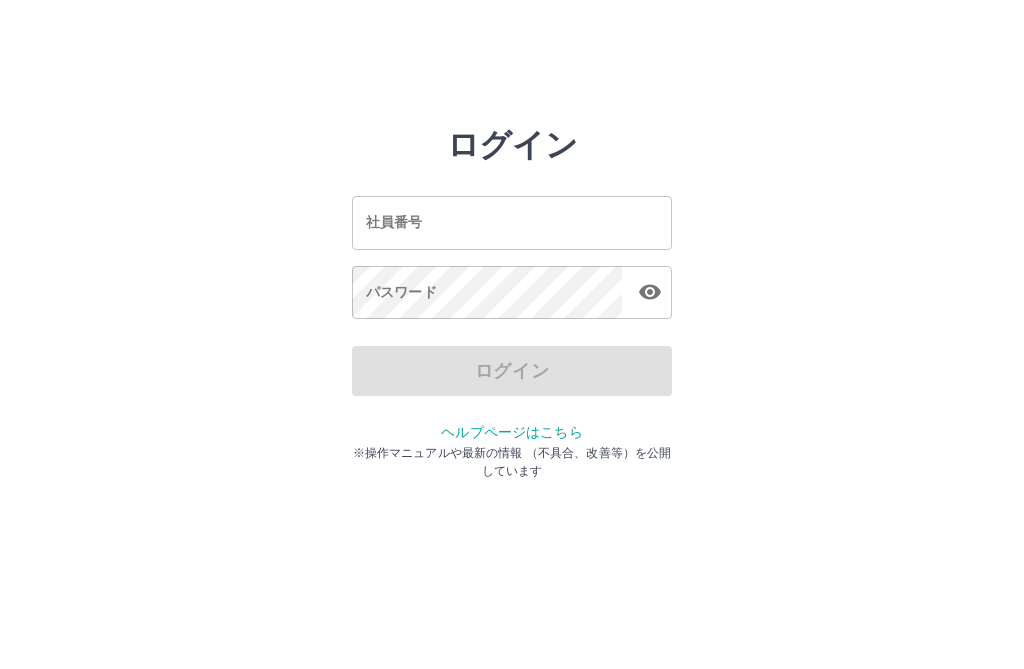 scroll, scrollTop: 0, scrollLeft: 0, axis: both 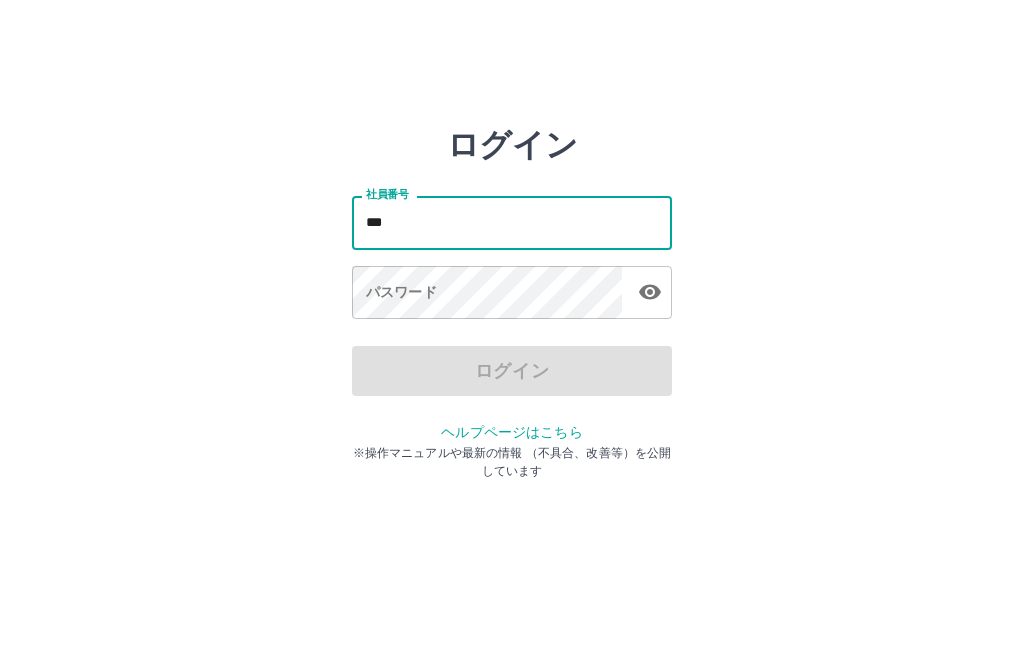 click on "ログイン 社員番号 *** 社員番号 パスワード パスワード ログイン ヘルプページはこちら ※操作マニュアルや最新の情報 （不具合、改善等）を公開しています" at bounding box center (512, 223) 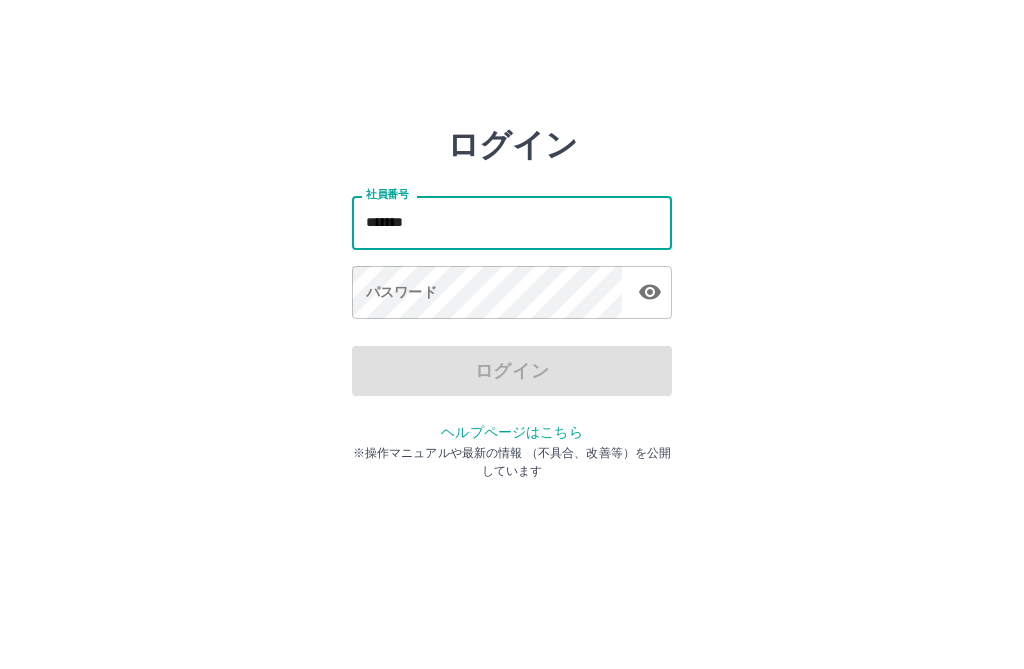type on "*******" 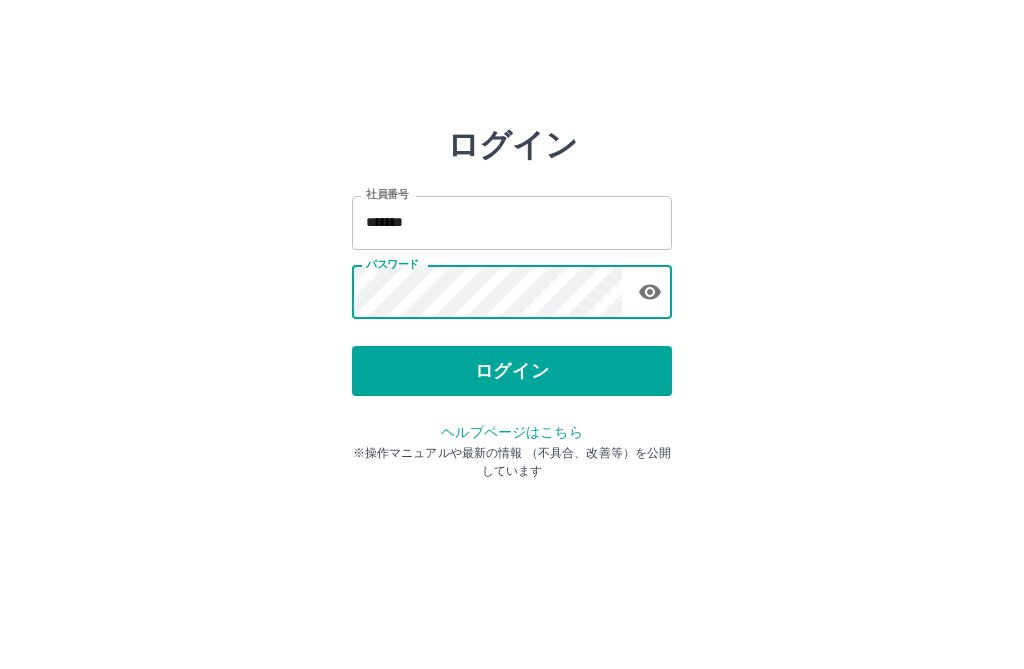 click on "ログイン" at bounding box center (512, 371) 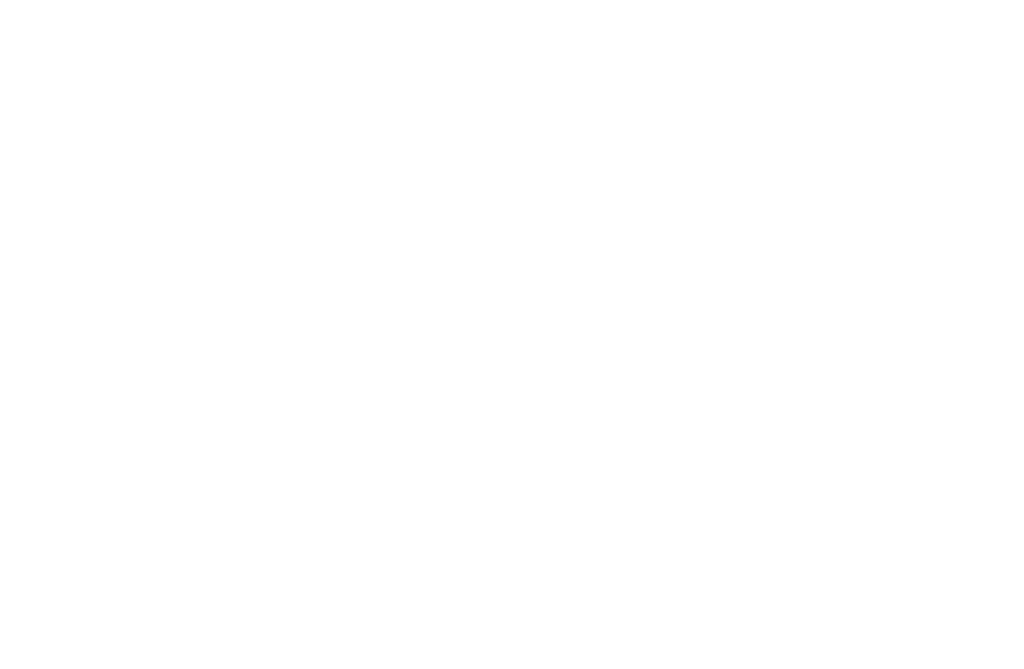 scroll, scrollTop: 0, scrollLeft: 0, axis: both 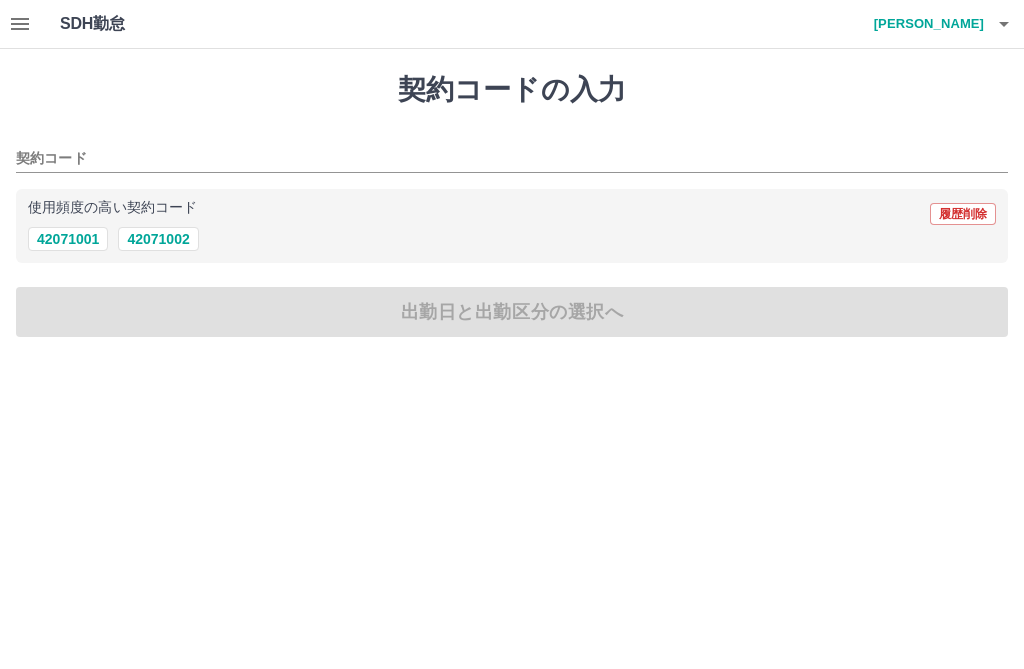 click on "42071002" at bounding box center (158, 239) 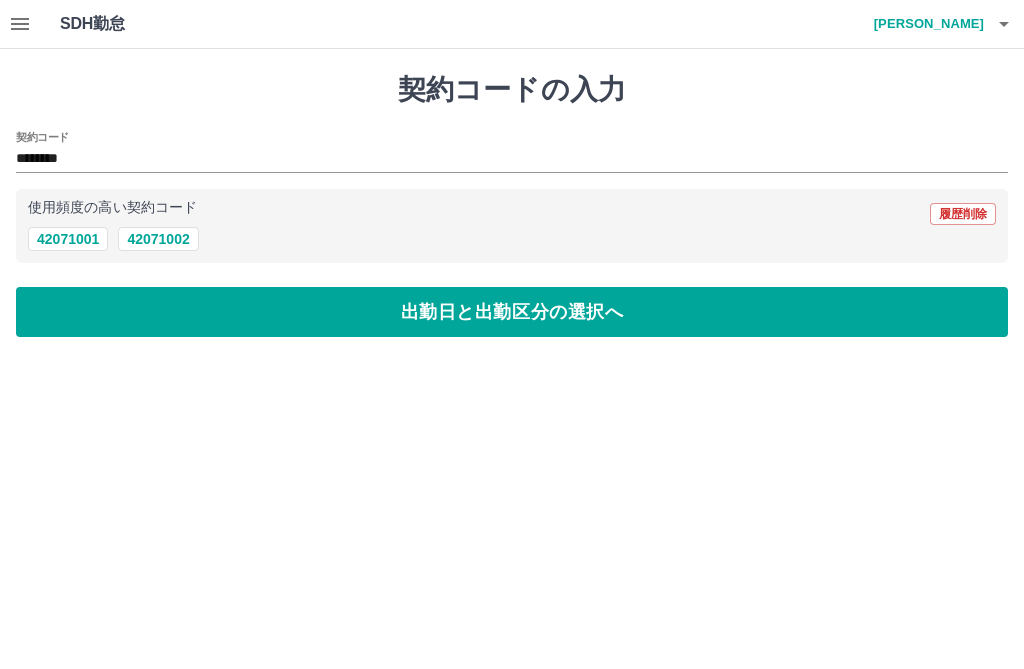 click on "出勤日と出勤区分の選択へ" at bounding box center (512, 312) 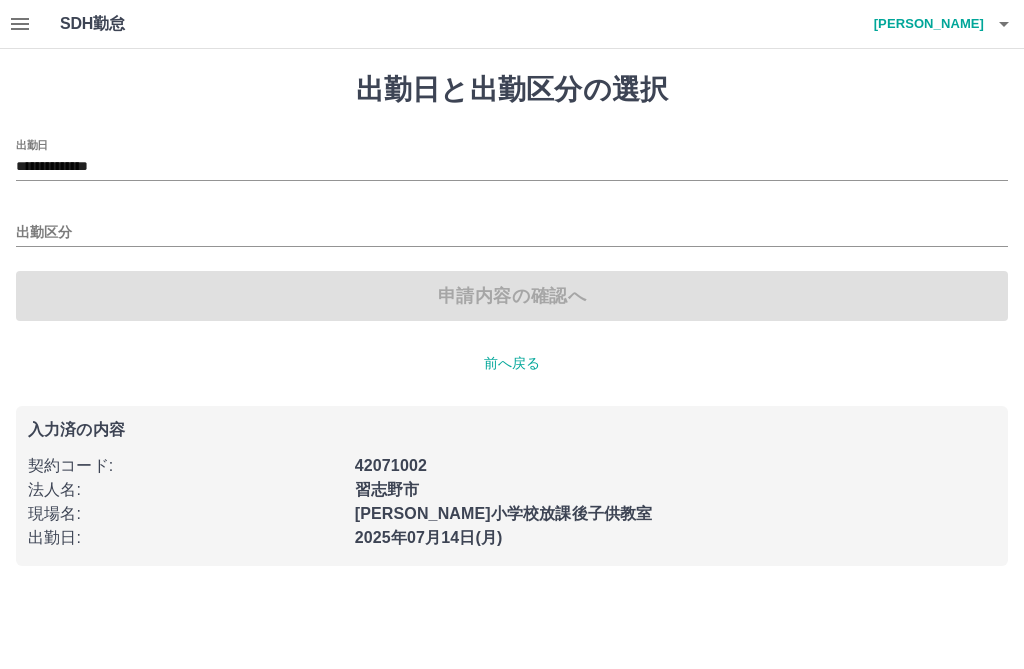 click on "**********" at bounding box center (512, 167) 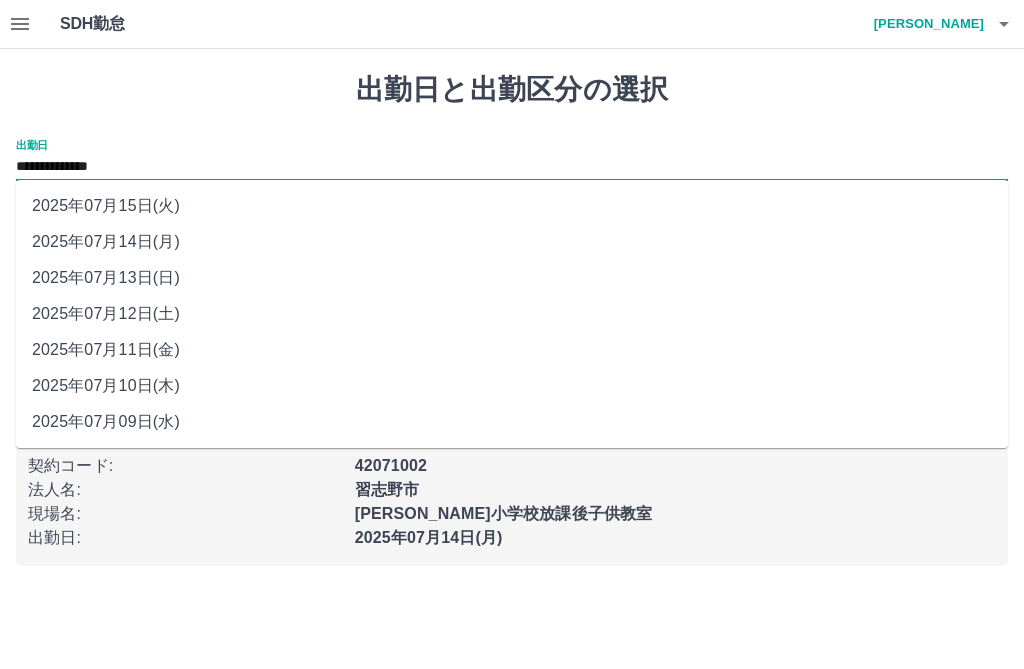 click on "2025年07月11日(金)" at bounding box center (512, 350) 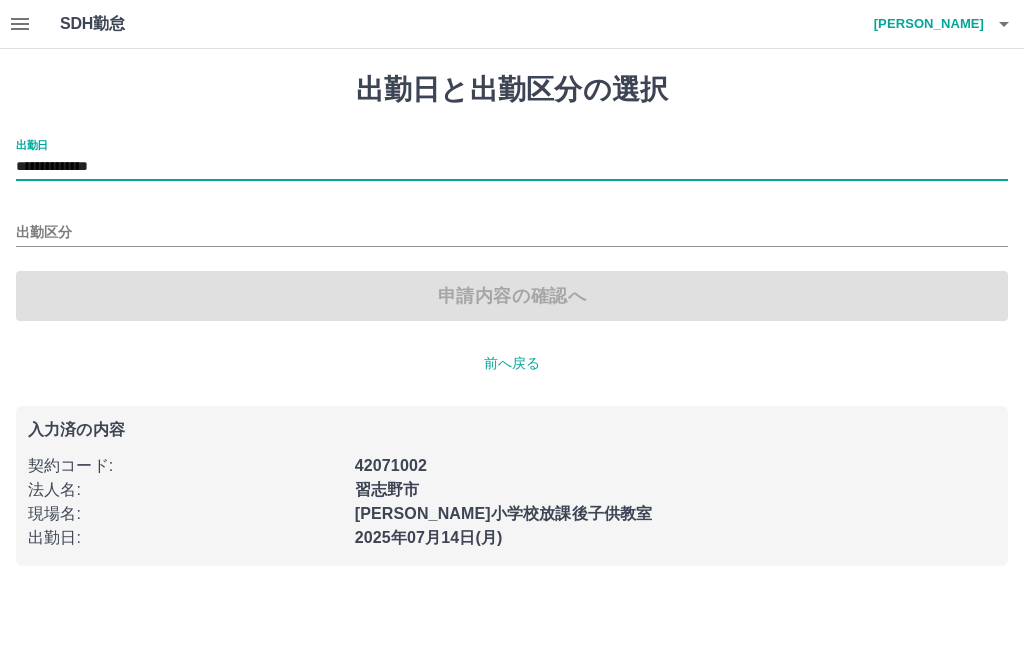 click on "申請内容の確認へ" at bounding box center (512, 296) 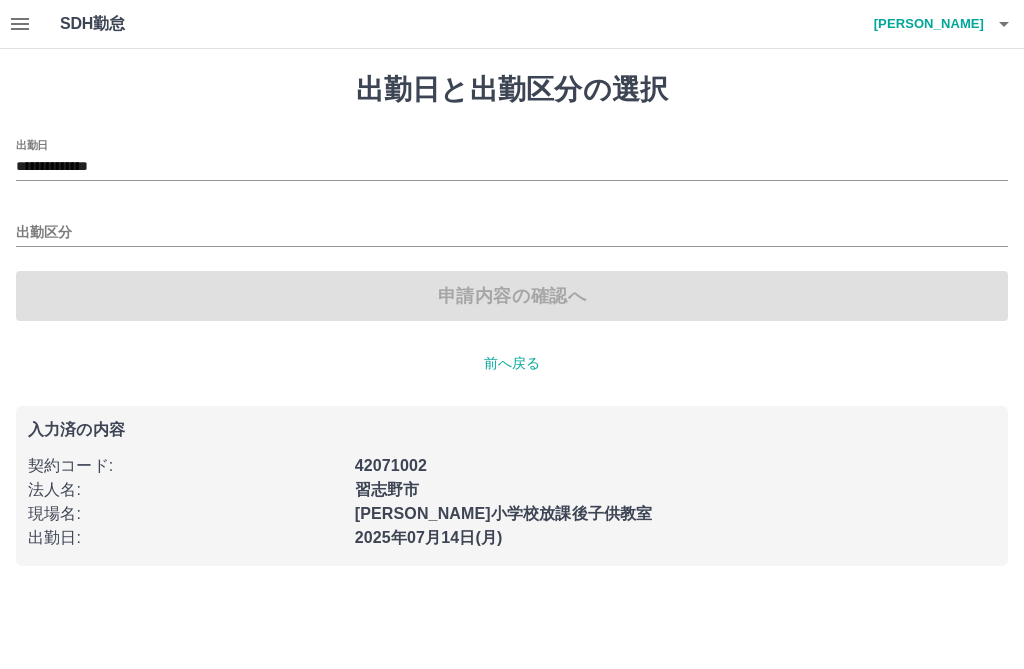 click on "出勤区分" at bounding box center [512, 233] 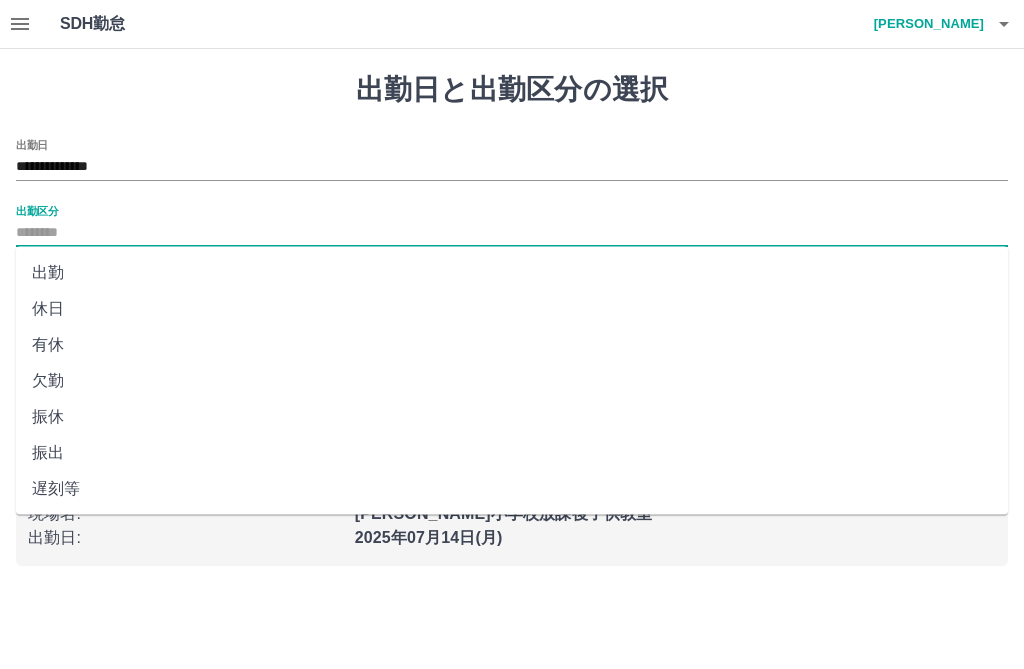 click on "休日" at bounding box center (512, 309) 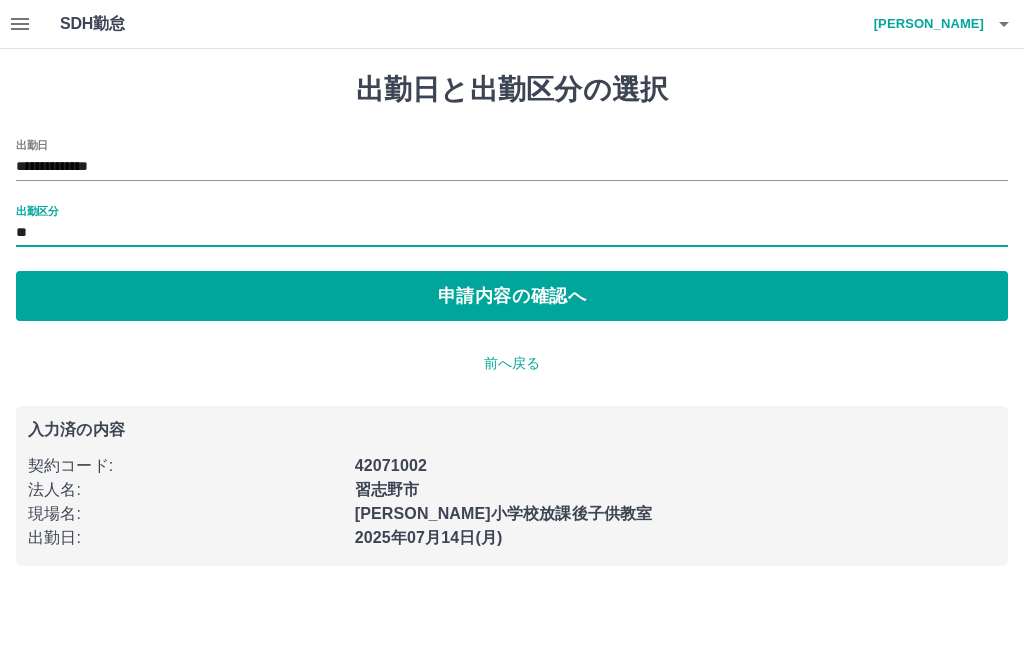 type on "**" 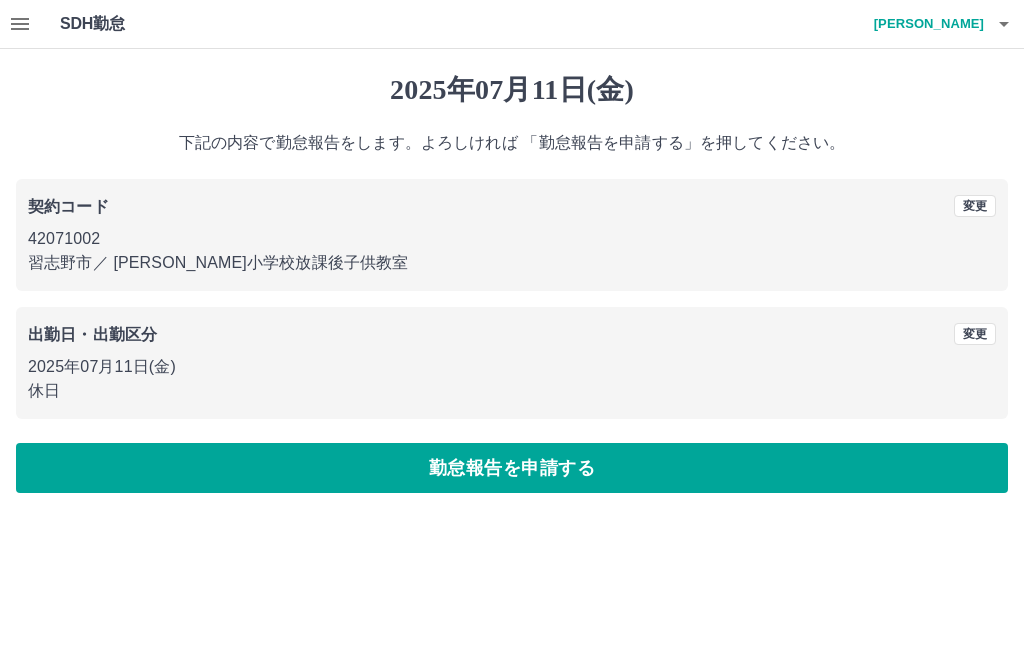 click on "勤怠報告を申請する" at bounding box center [512, 468] 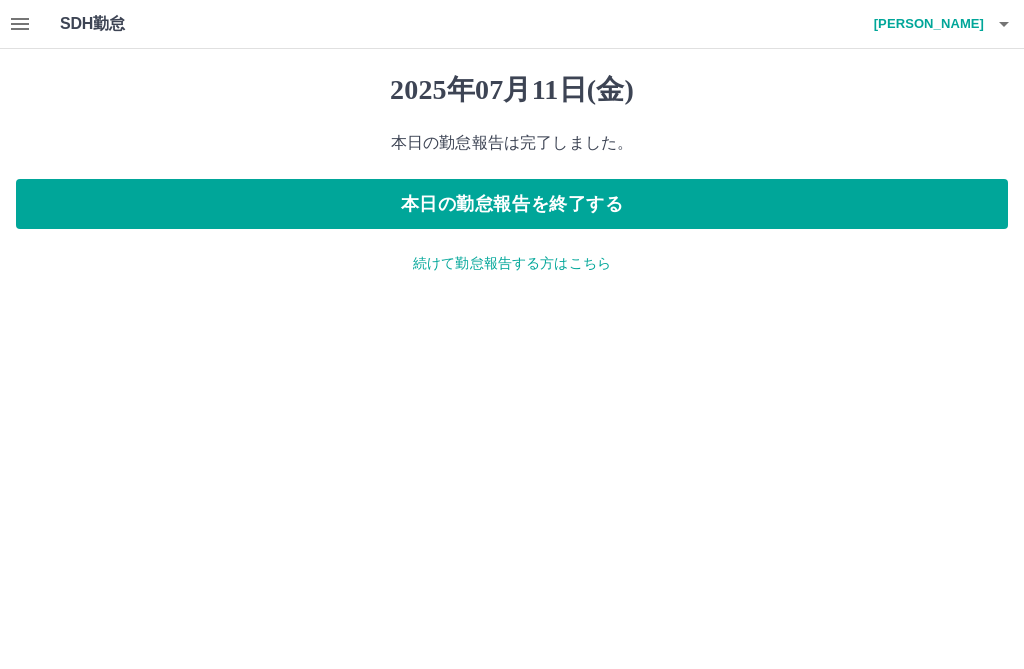 click on "本日の勤怠報告を終了する" at bounding box center (512, 204) 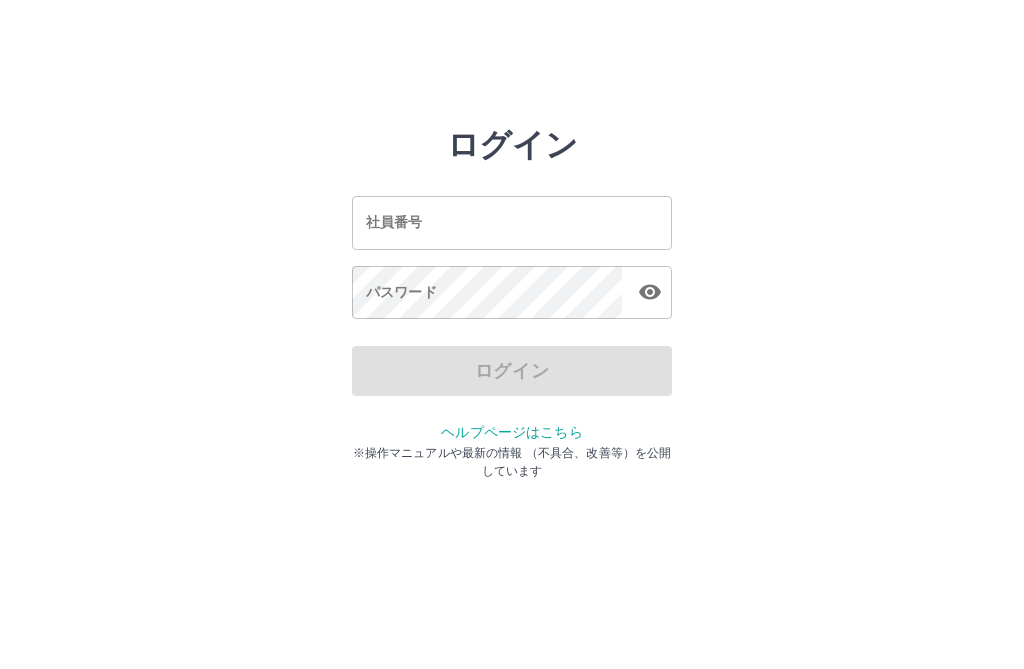 scroll, scrollTop: 0, scrollLeft: 0, axis: both 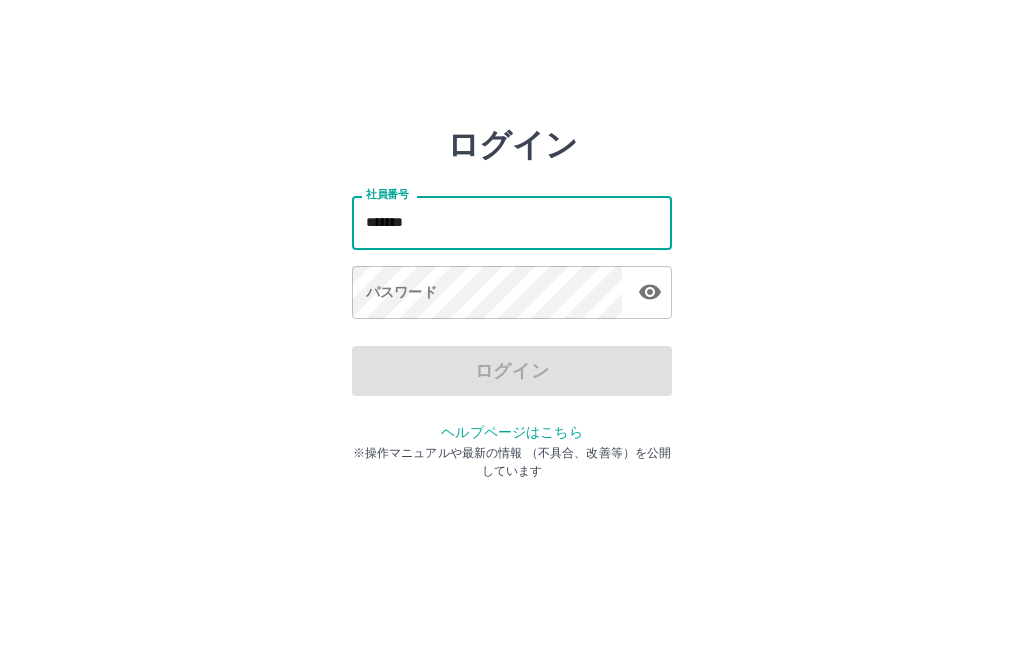 type on "*******" 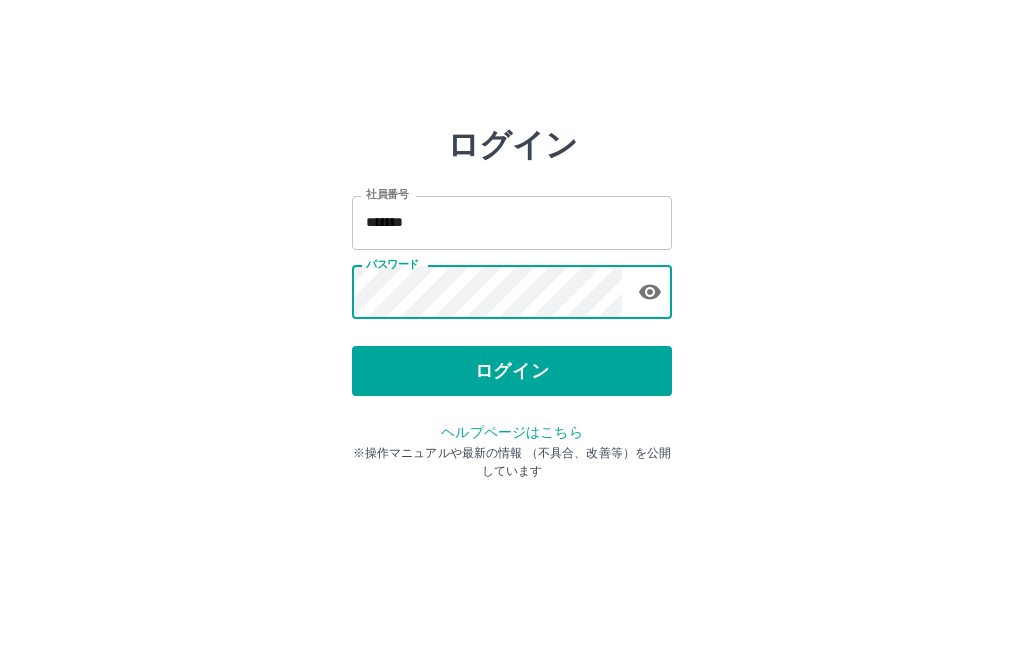 click on "ログイン 社員番号 ******* 社員番号 パスワード パスワード ログイン ヘルプページはこちら ※操作マニュアルや最新の情報 （不具合、改善等）を公開しています" at bounding box center (512, 286) 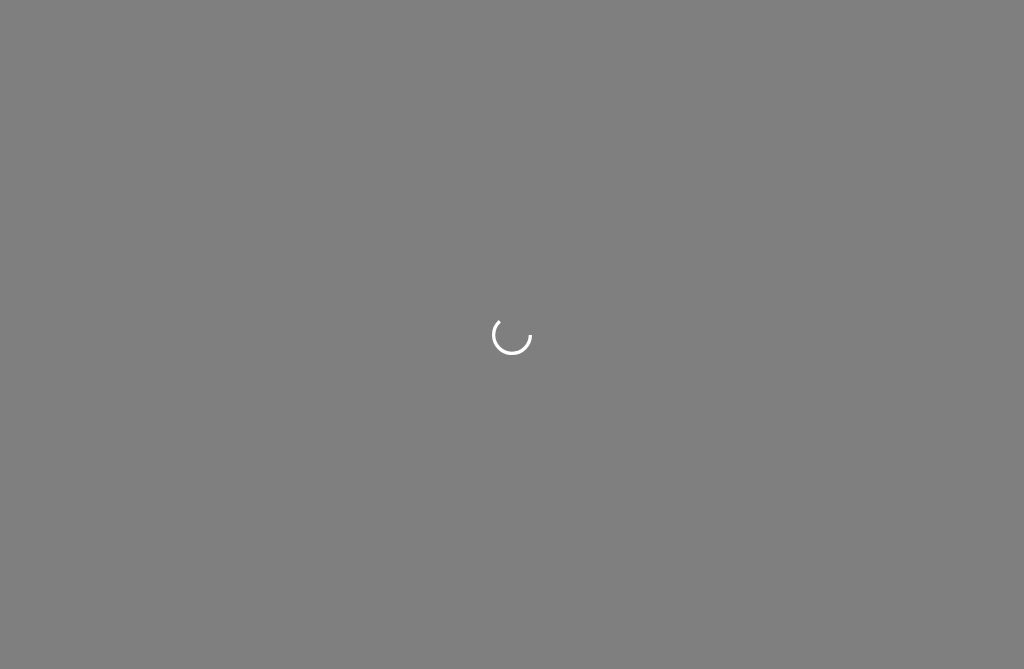 scroll, scrollTop: 0, scrollLeft: 0, axis: both 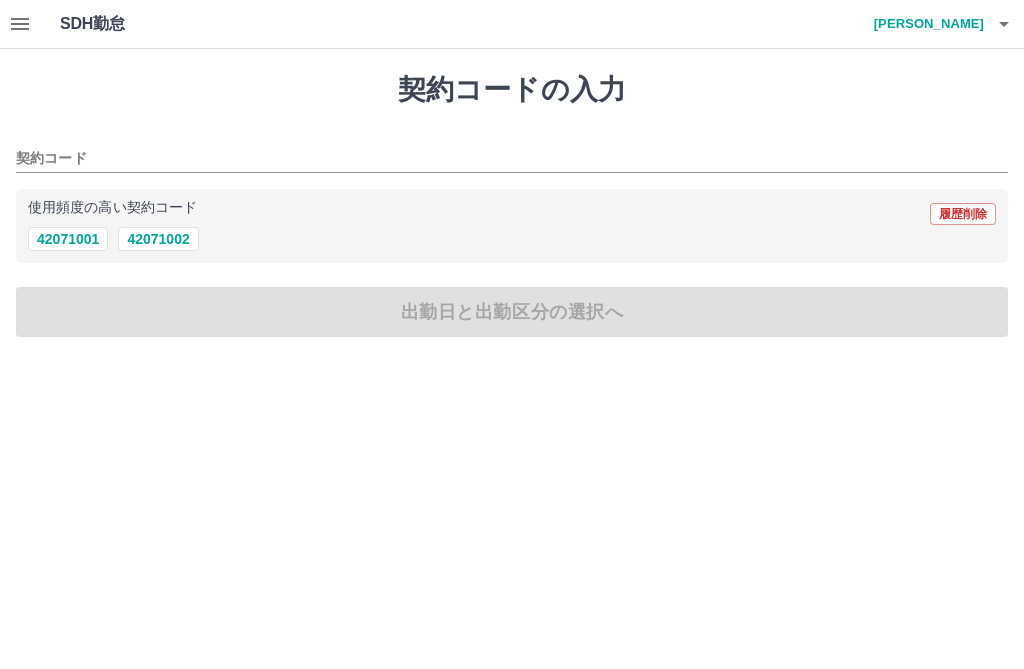 click on "42071002" at bounding box center [158, 239] 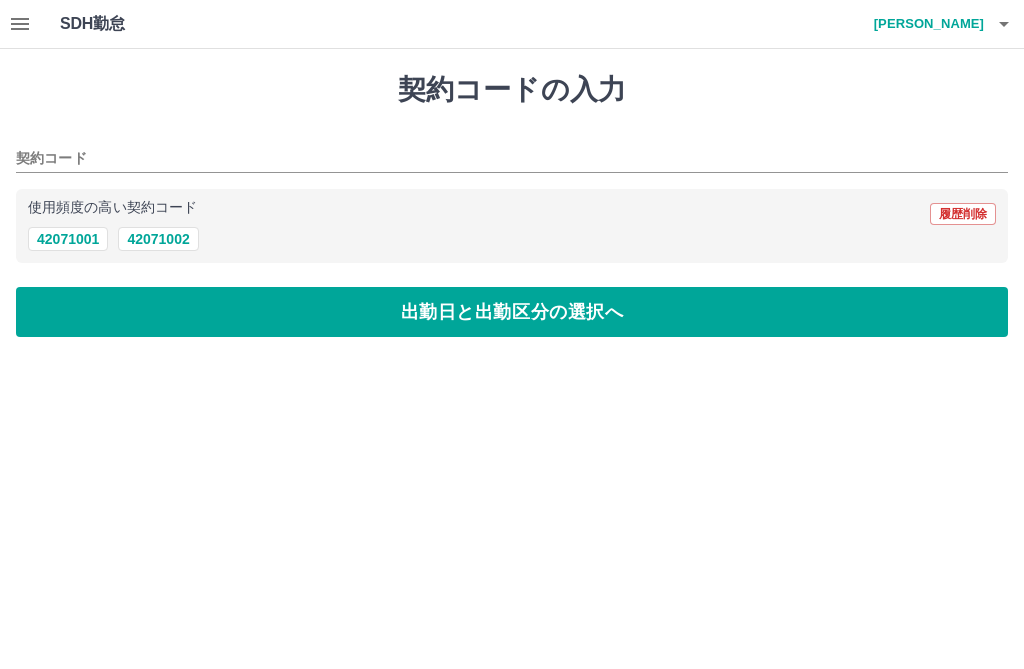 type on "********" 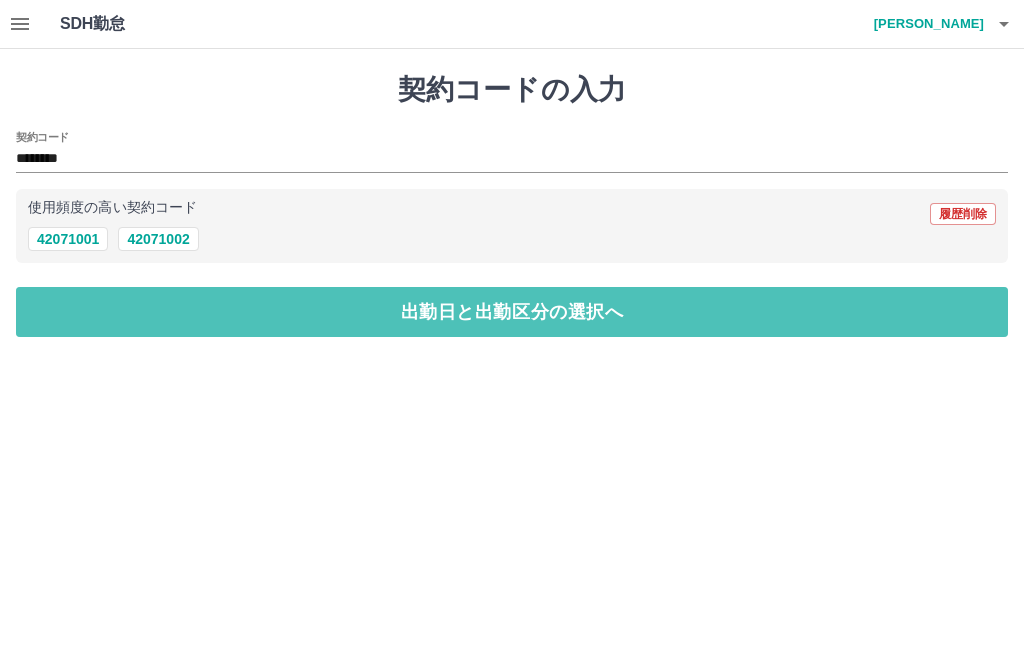 click on "出勤日と出勤区分の選択へ" at bounding box center (512, 312) 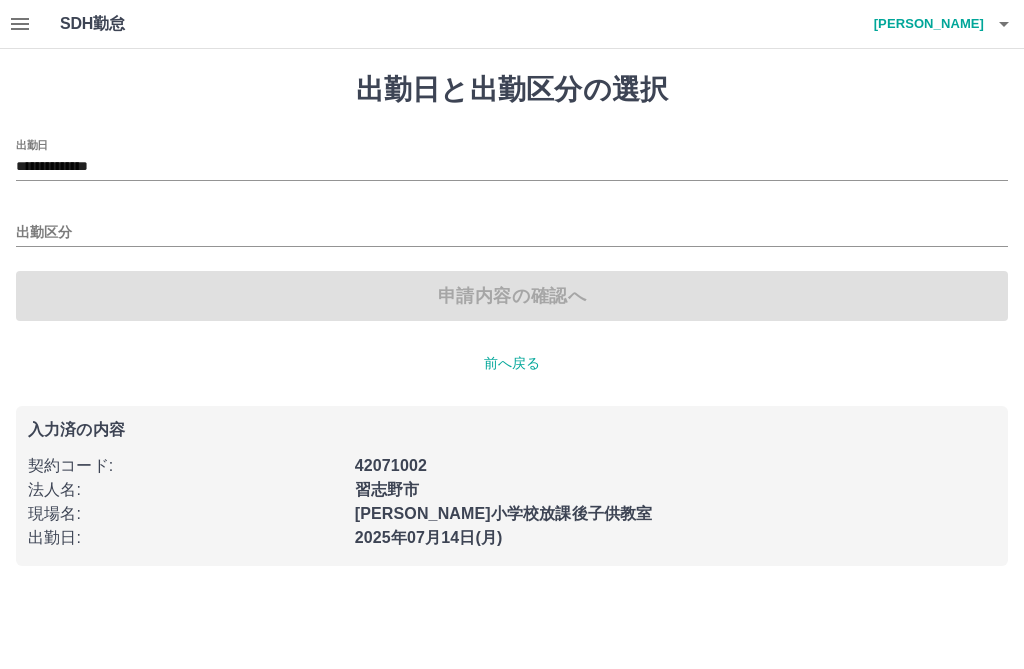 click on "出勤区分" at bounding box center [512, 233] 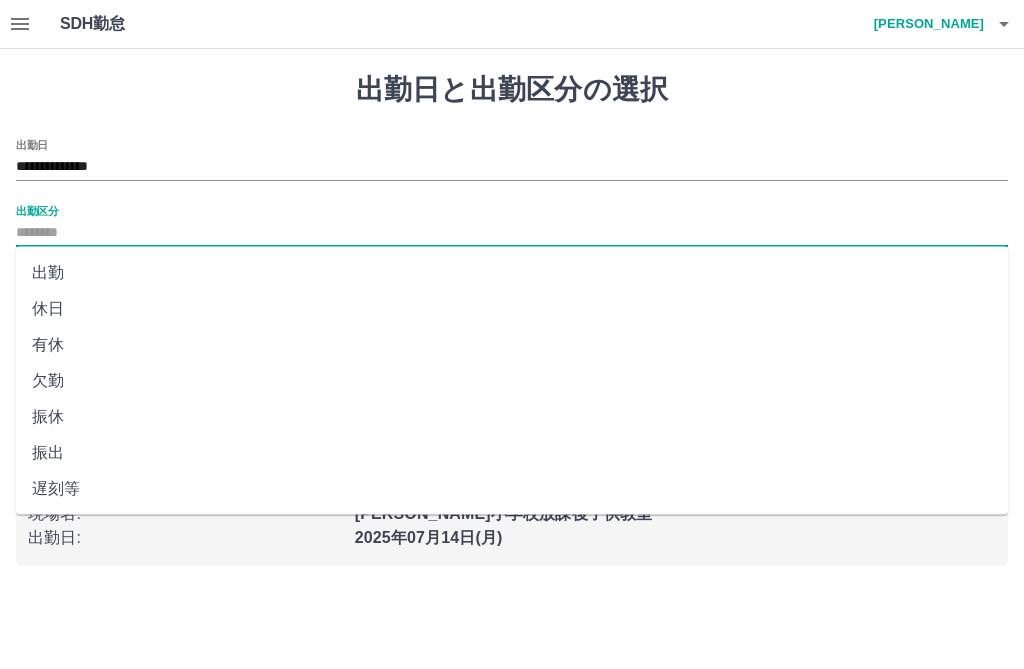 click on "出勤" at bounding box center (512, 273) 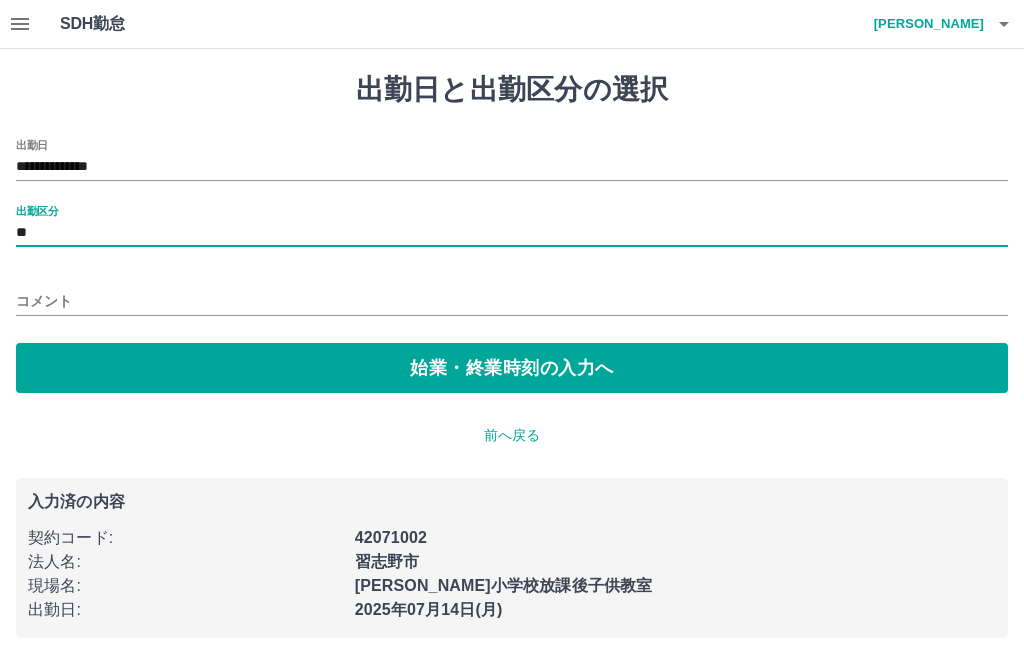 click on "始業・終業時刻の入力へ" at bounding box center (512, 368) 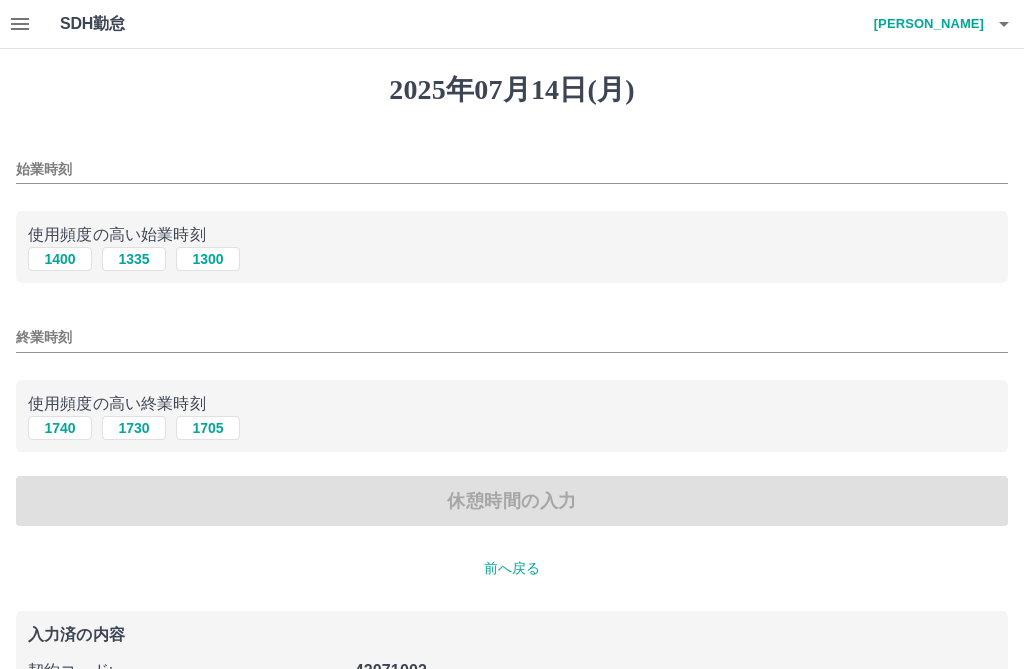 click on "終業時刻" at bounding box center (512, 337) 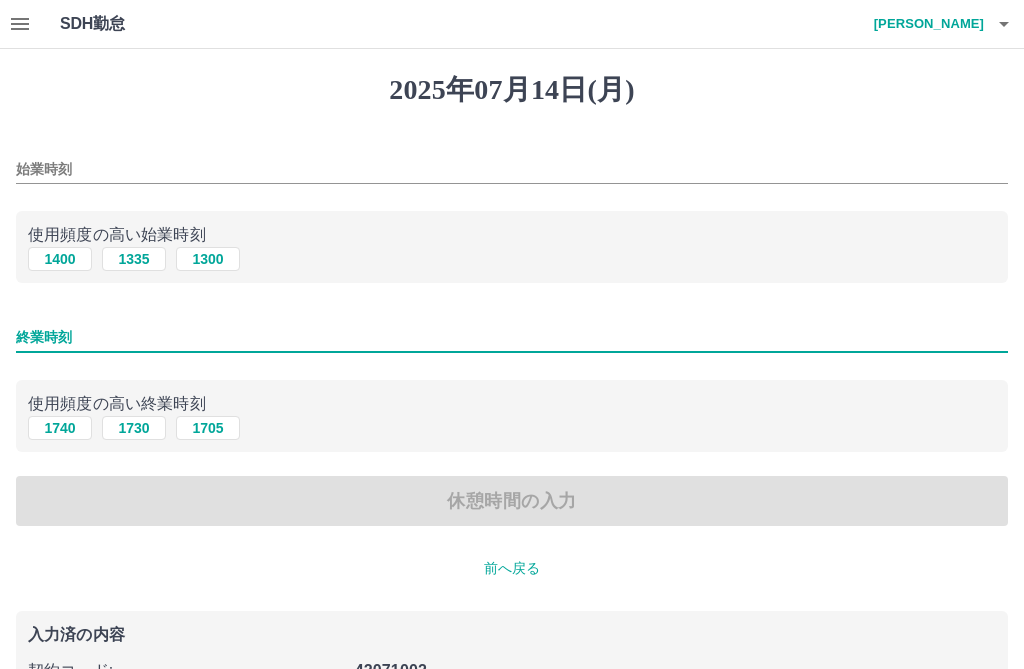 click on "1400" at bounding box center [60, 259] 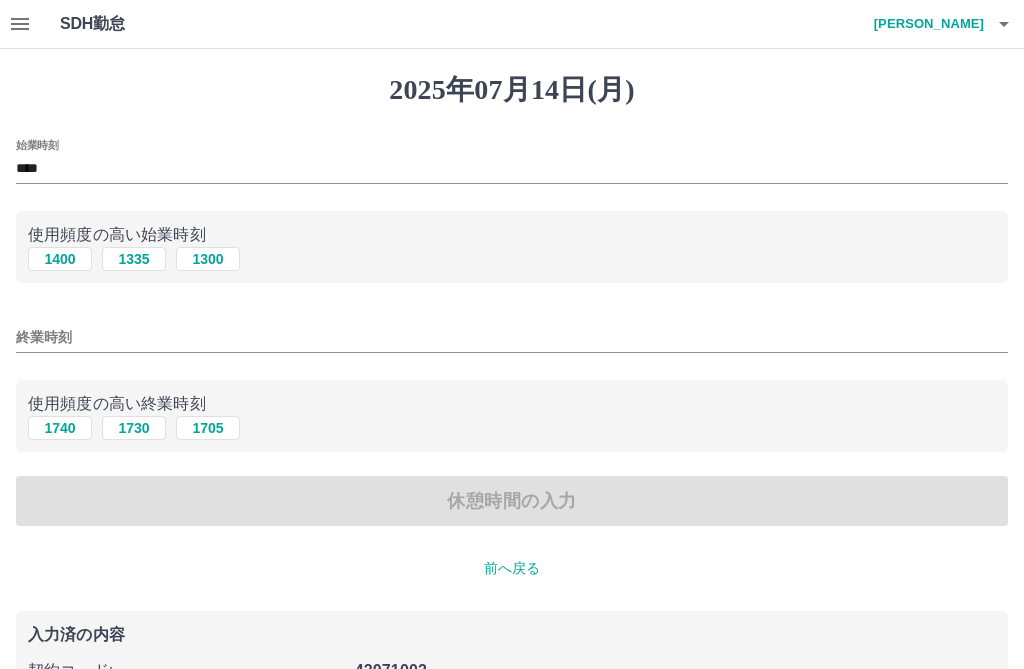 click on "休憩時間の入力" at bounding box center (512, 501) 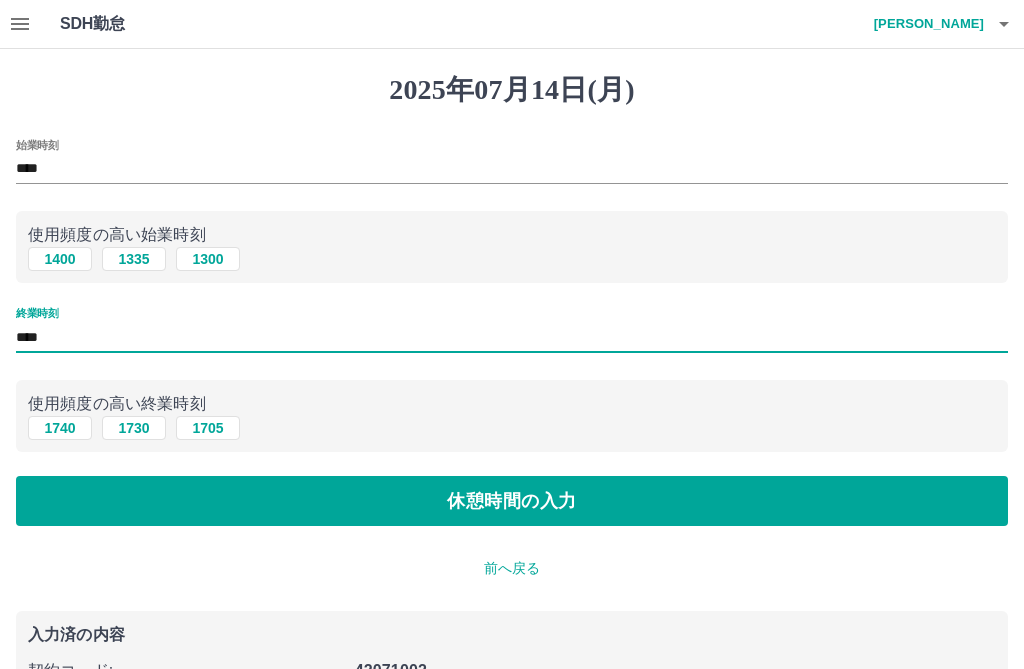 type on "****" 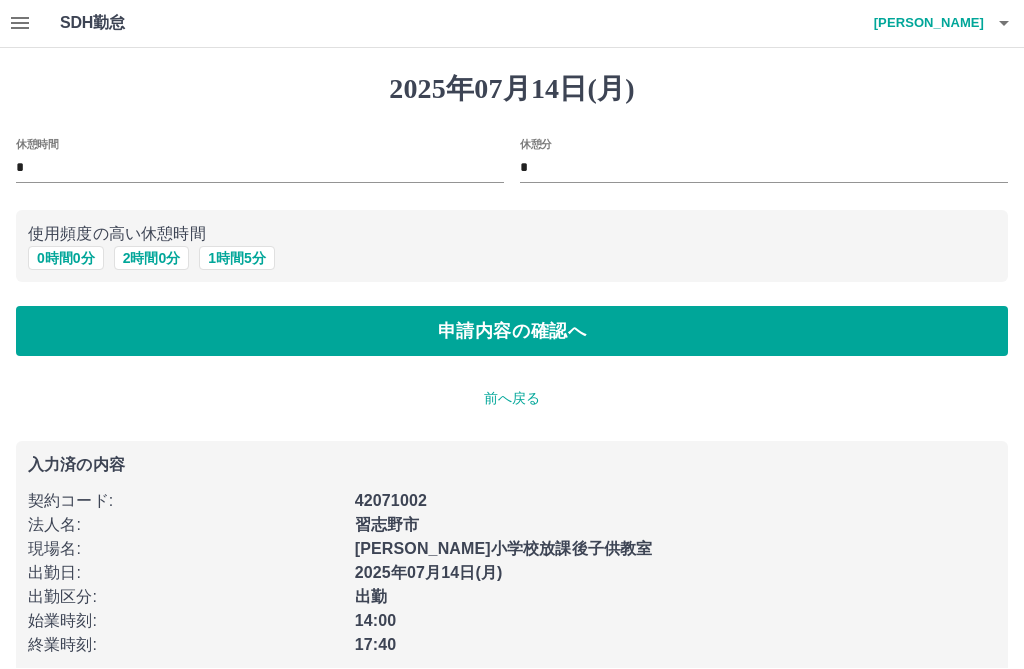 click on "申請内容の確認へ" at bounding box center [512, 332] 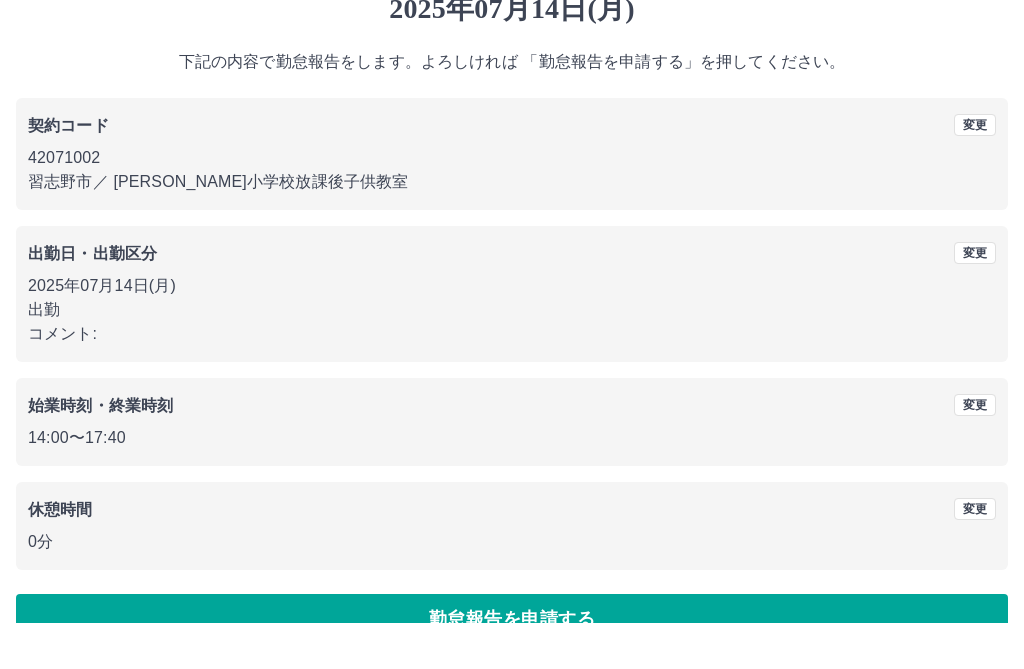 scroll, scrollTop: 79, scrollLeft: 0, axis: vertical 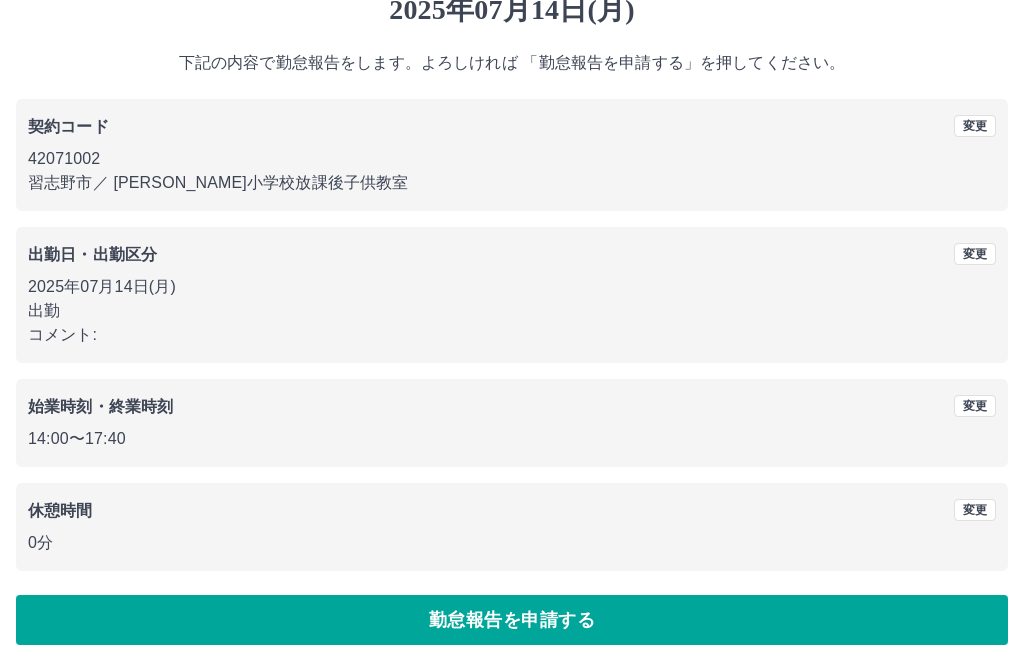 click on "勤怠報告を申請する" at bounding box center (512, 621) 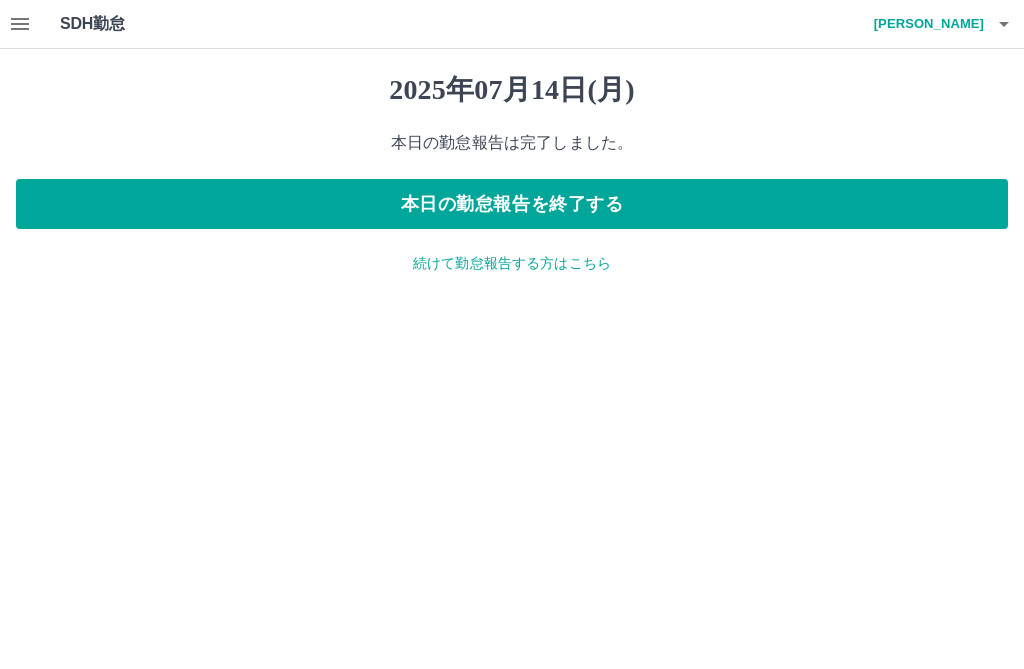 click on "本日の勤怠報告を終了する" at bounding box center [512, 204] 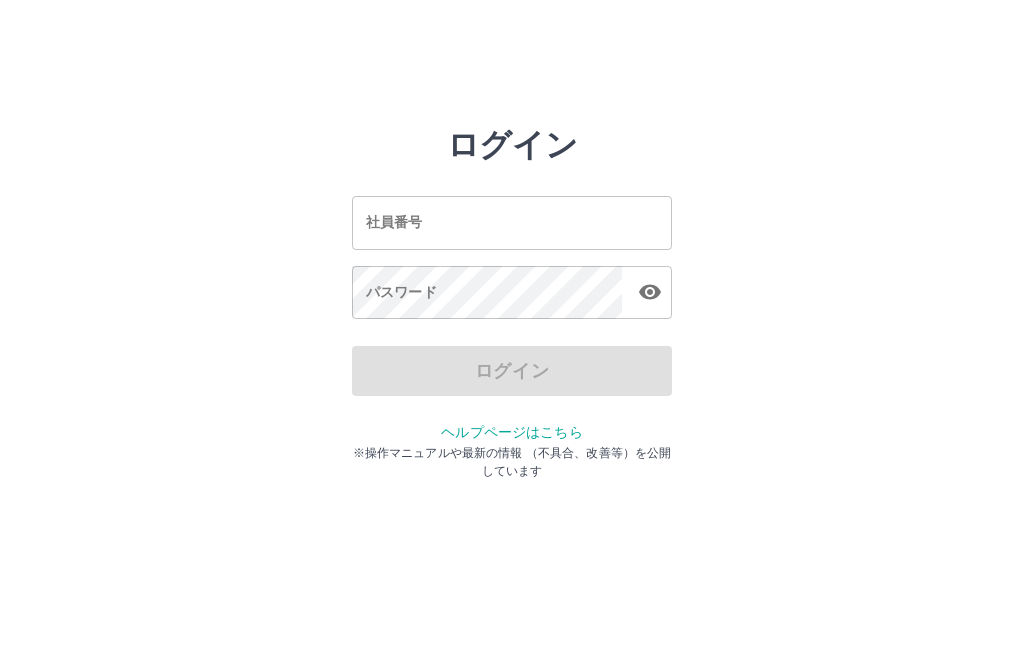 scroll, scrollTop: 0, scrollLeft: 0, axis: both 